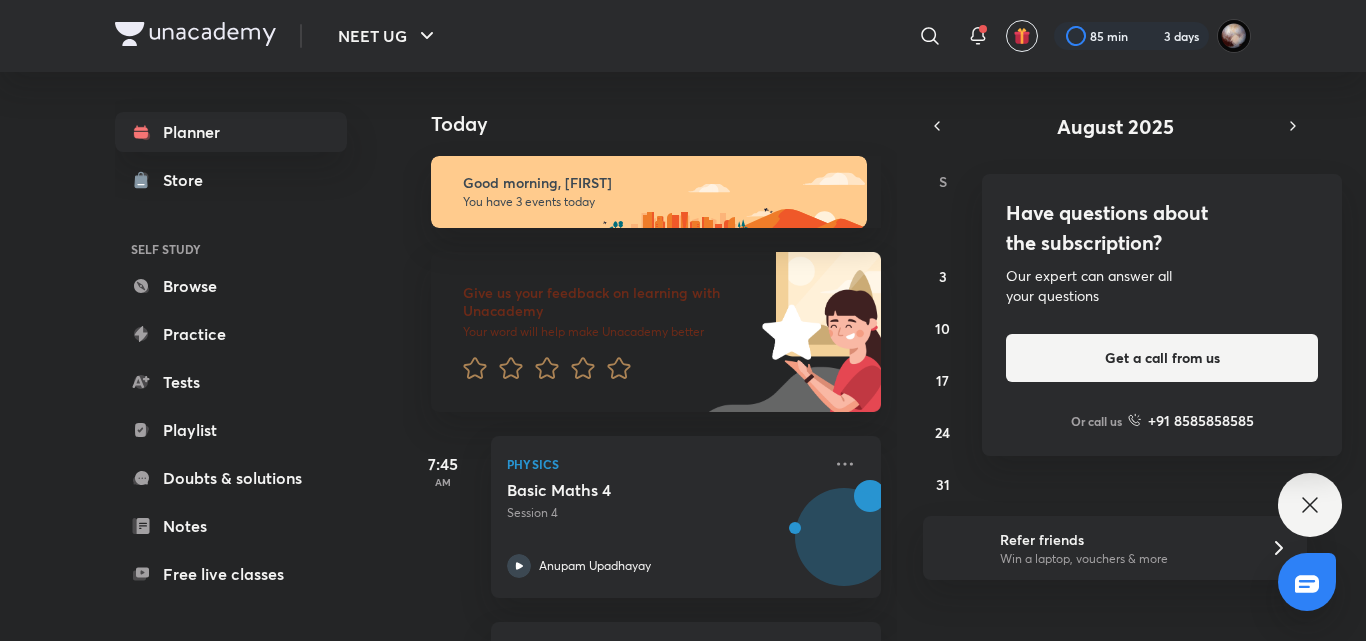 scroll, scrollTop: 0, scrollLeft: 0, axis: both 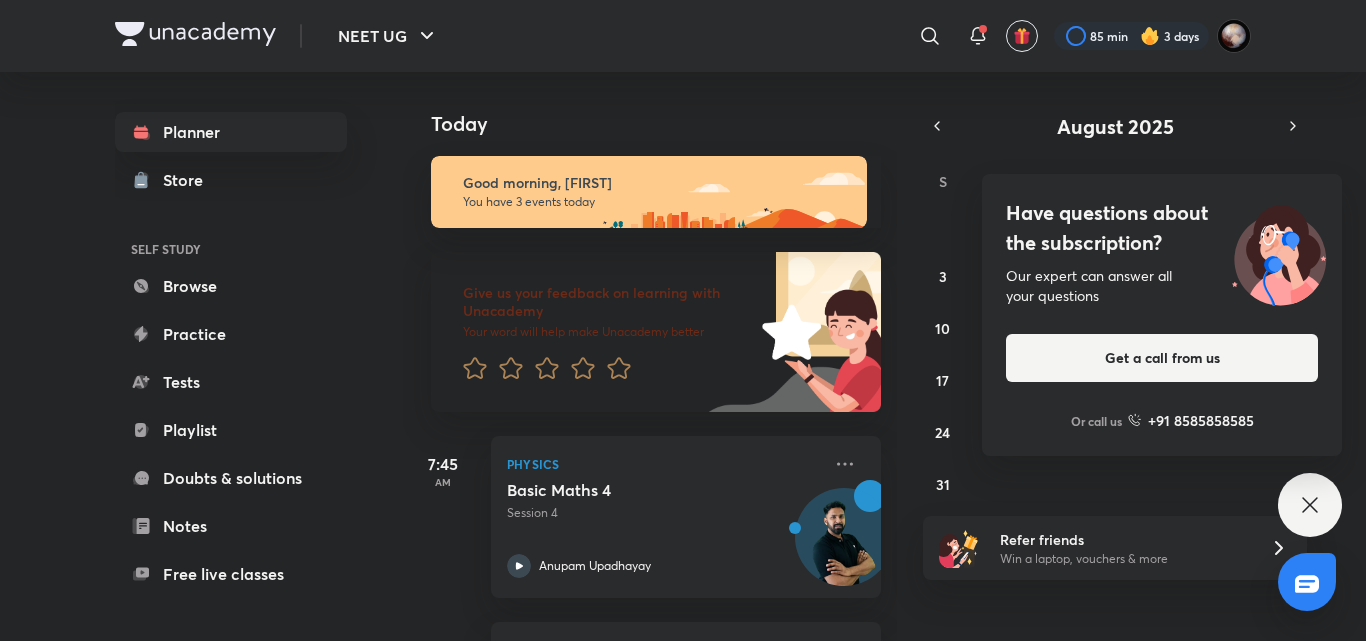click 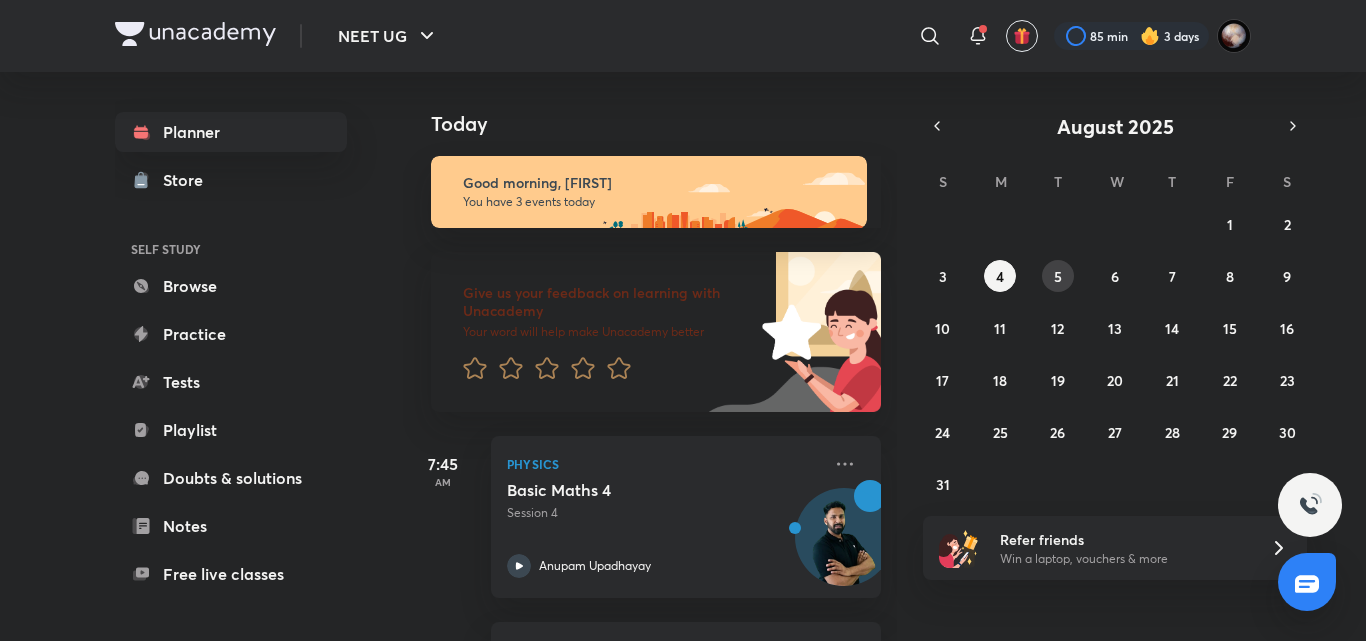 click on "5" at bounding box center [1058, 276] 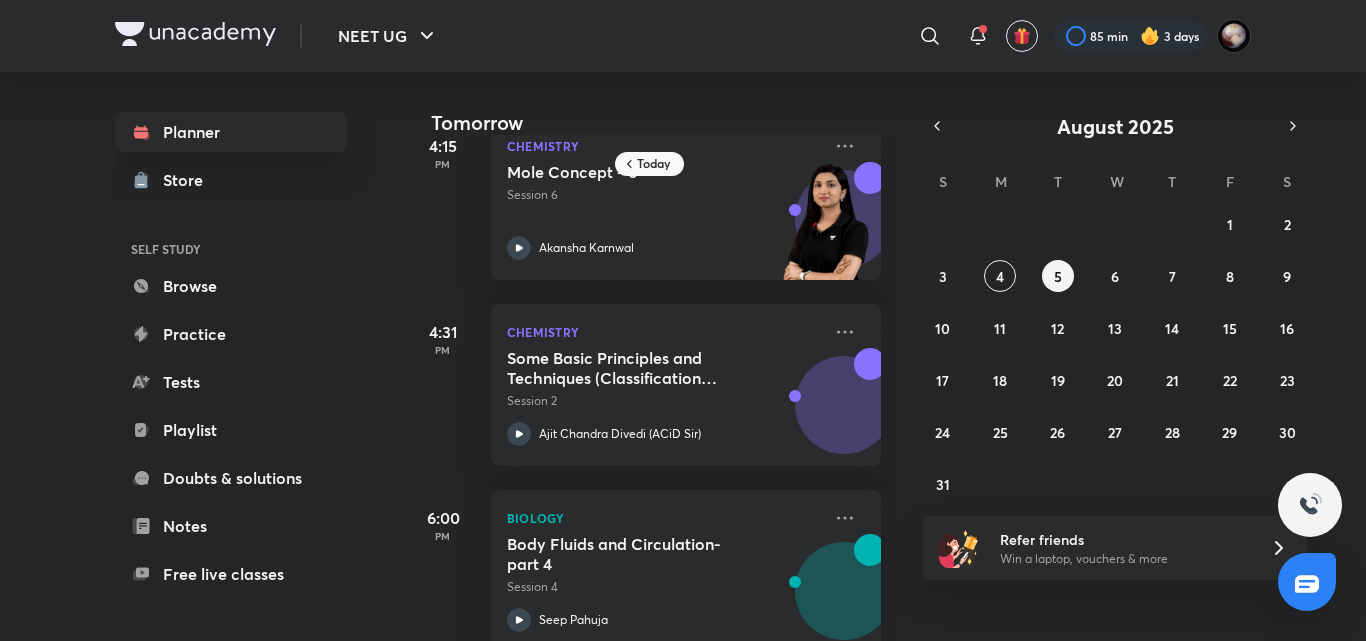 scroll, scrollTop: 642, scrollLeft: 0, axis: vertical 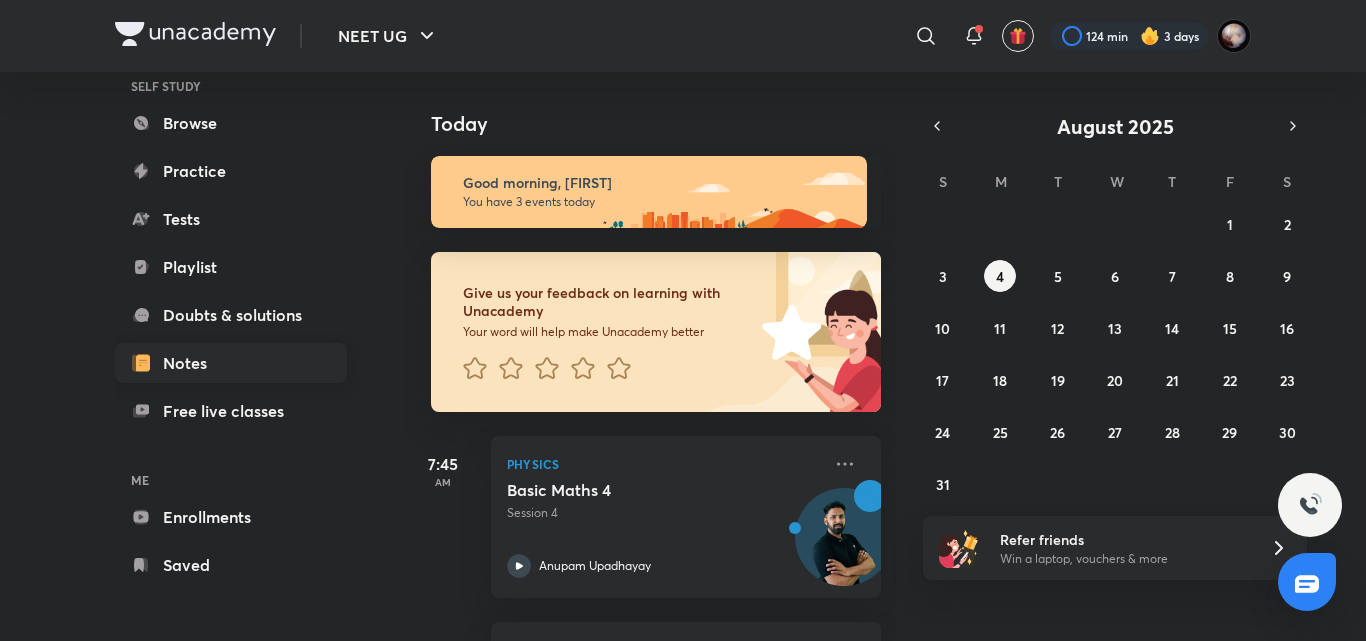 click on "Notes" at bounding box center (231, 363) 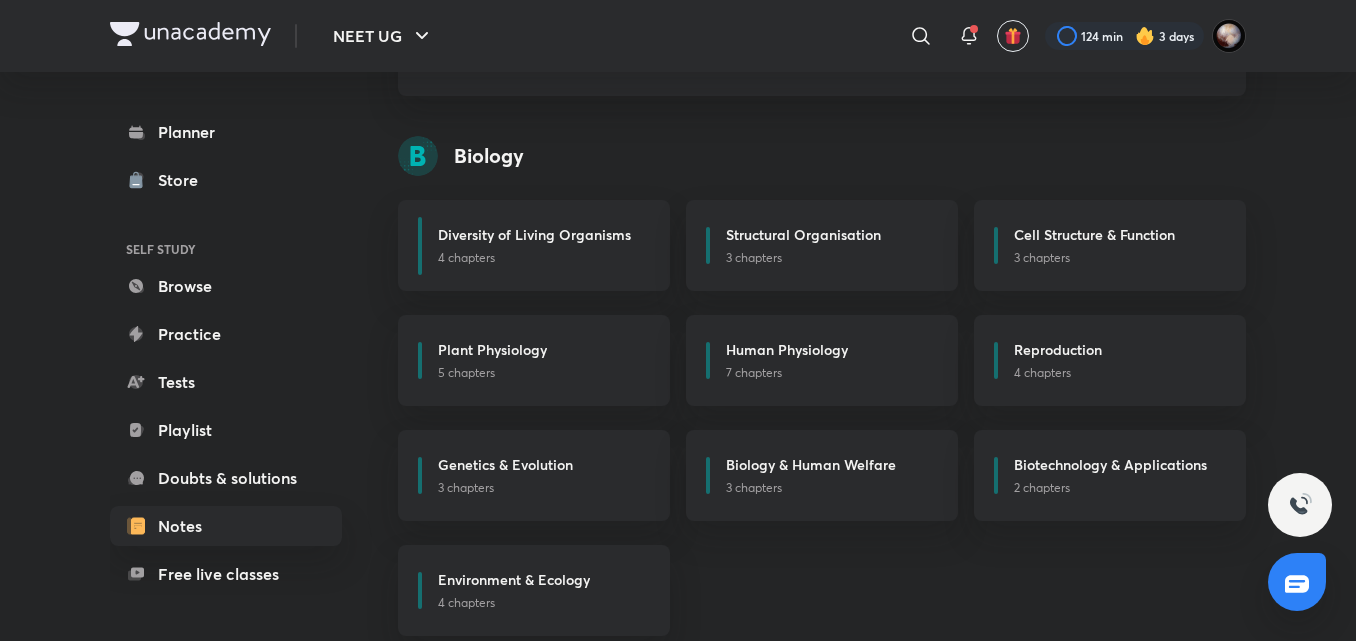scroll, scrollTop: 177, scrollLeft: 0, axis: vertical 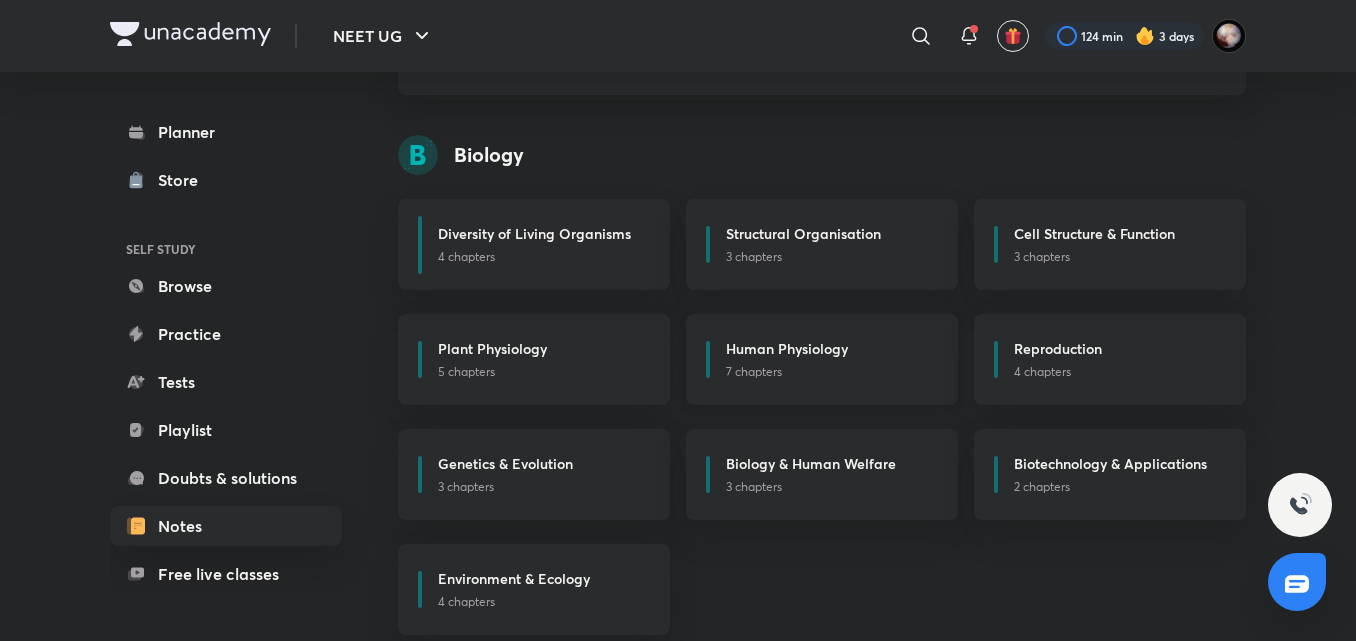 click on "7 chapters" at bounding box center [830, 372] 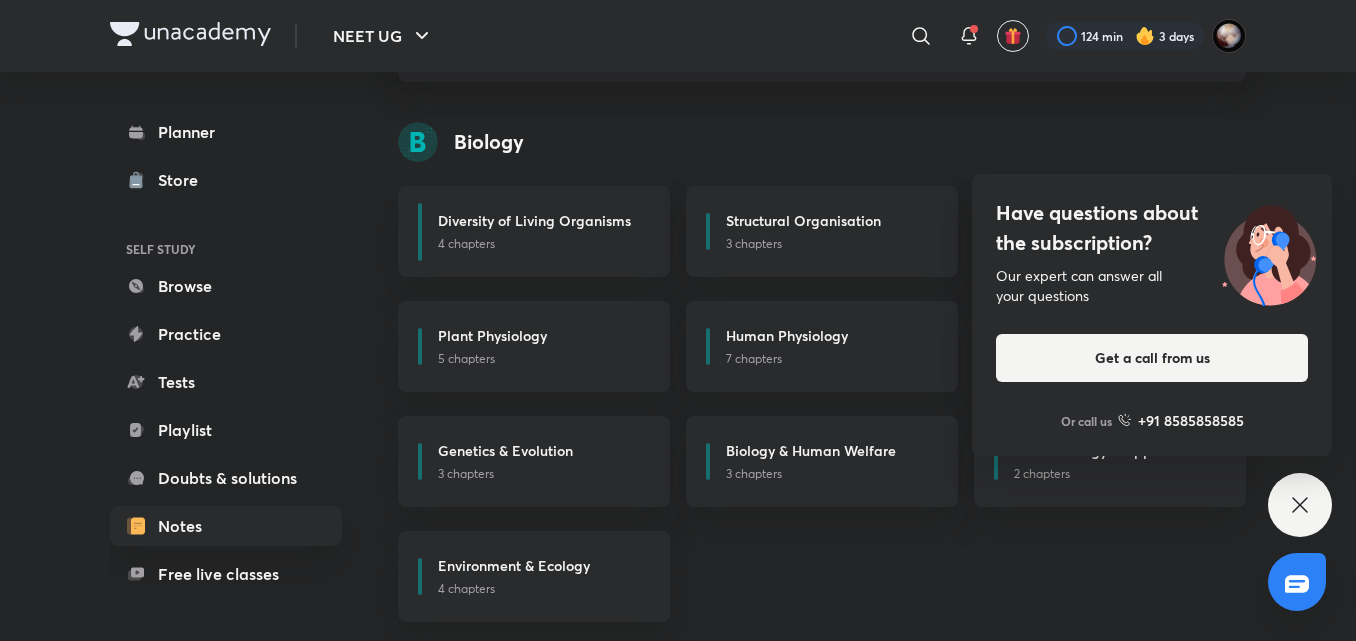 scroll, scrollTop: 206, scrollLeft: 0, axis: vertical 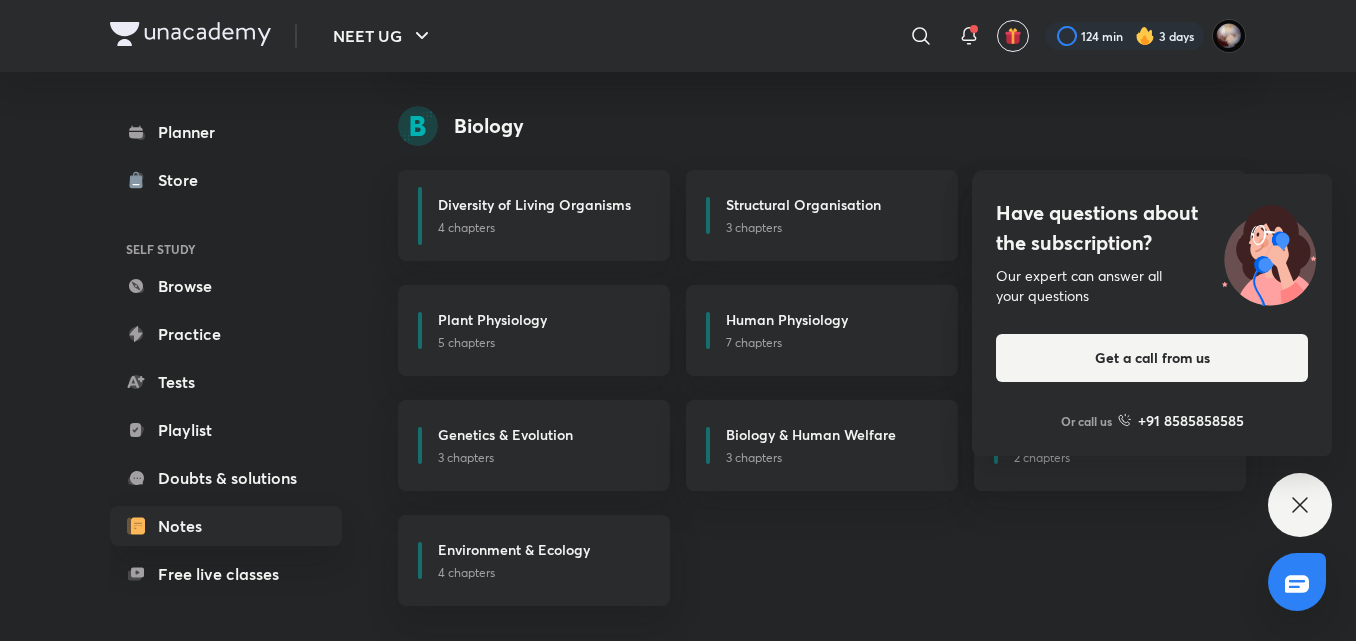 click 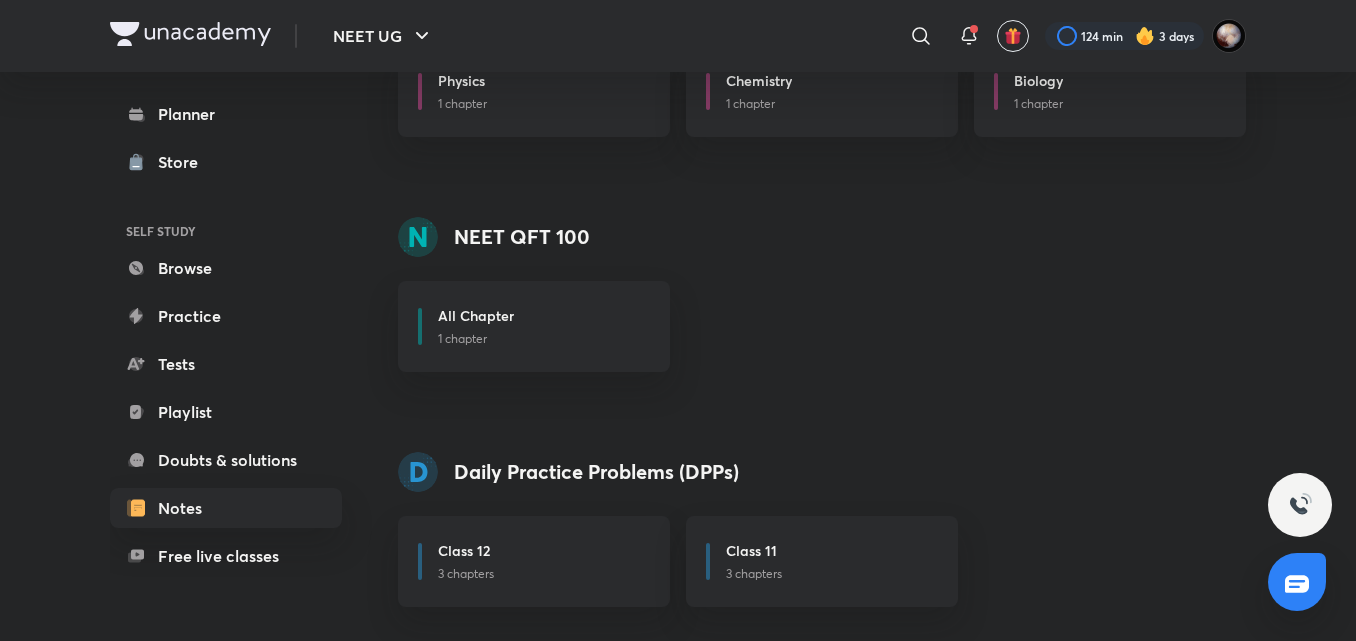 scroll, scrollTop: 1612, scrollLeft: 0, axis: vertical 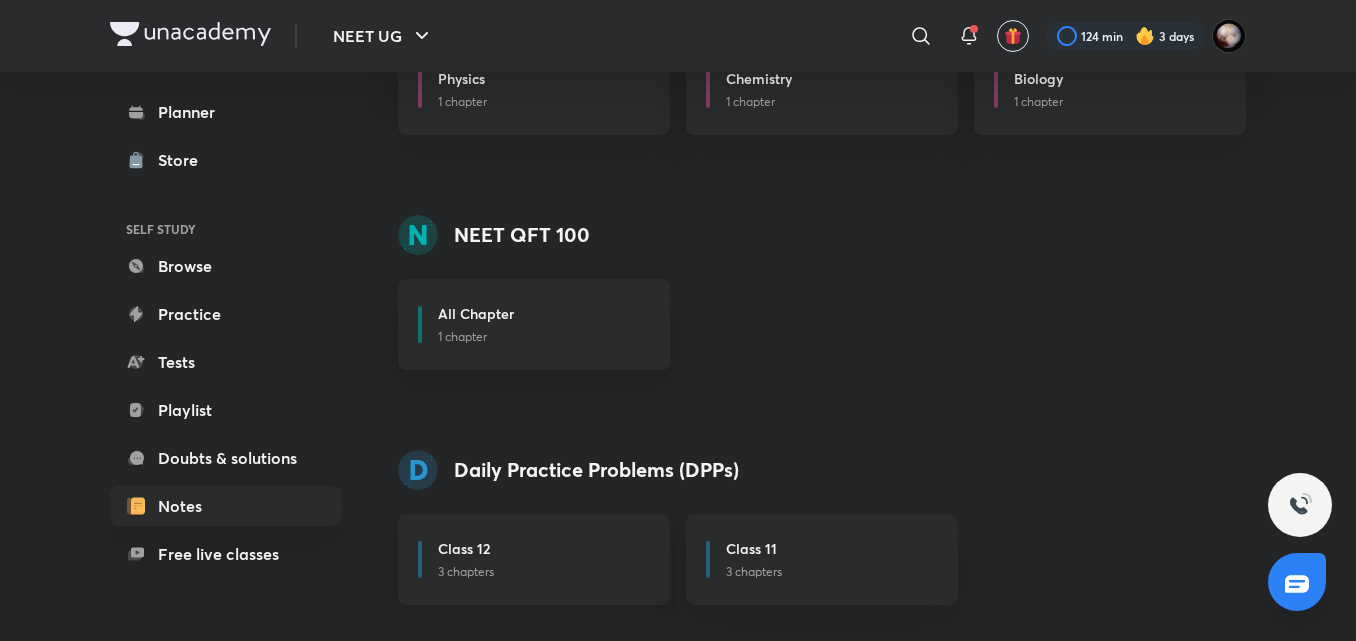 click on "Class 12" at bounding box center (542, 550) 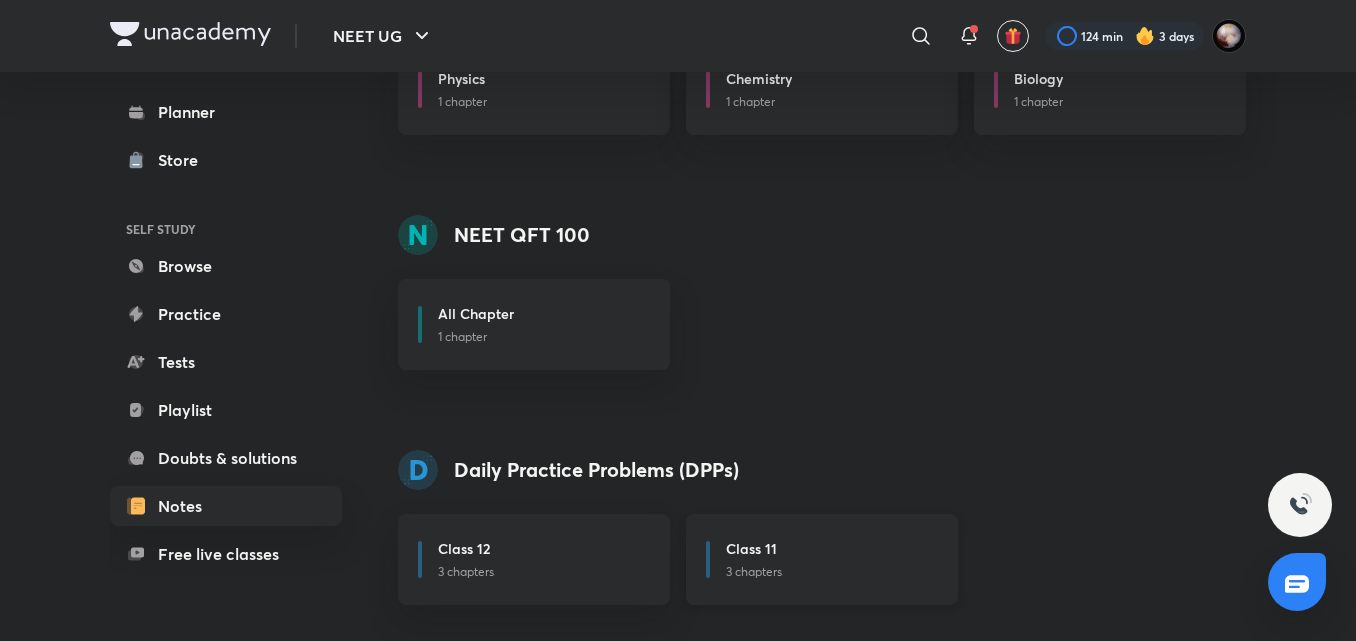 click on "Class 11 3 chapters" at bounding box center (822, 559) 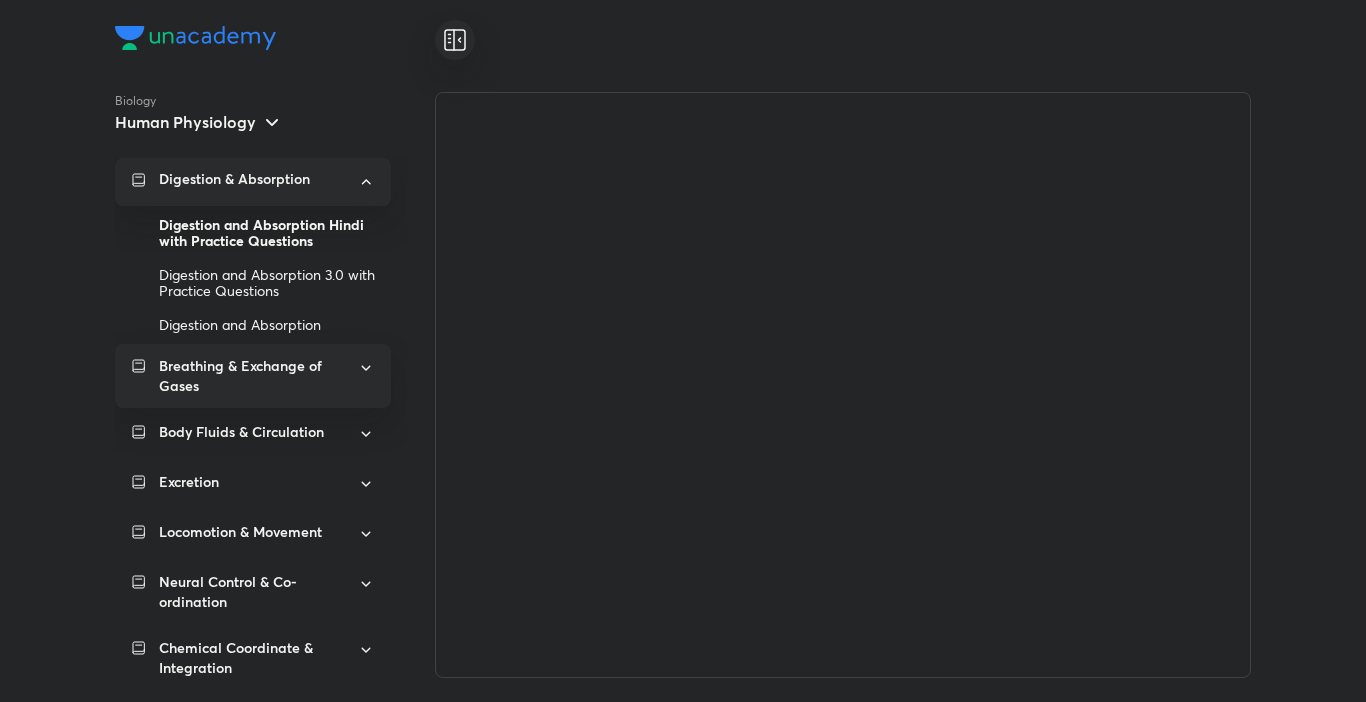 scroll, scrollTop: 0, scrollLeft: 0, axis: both 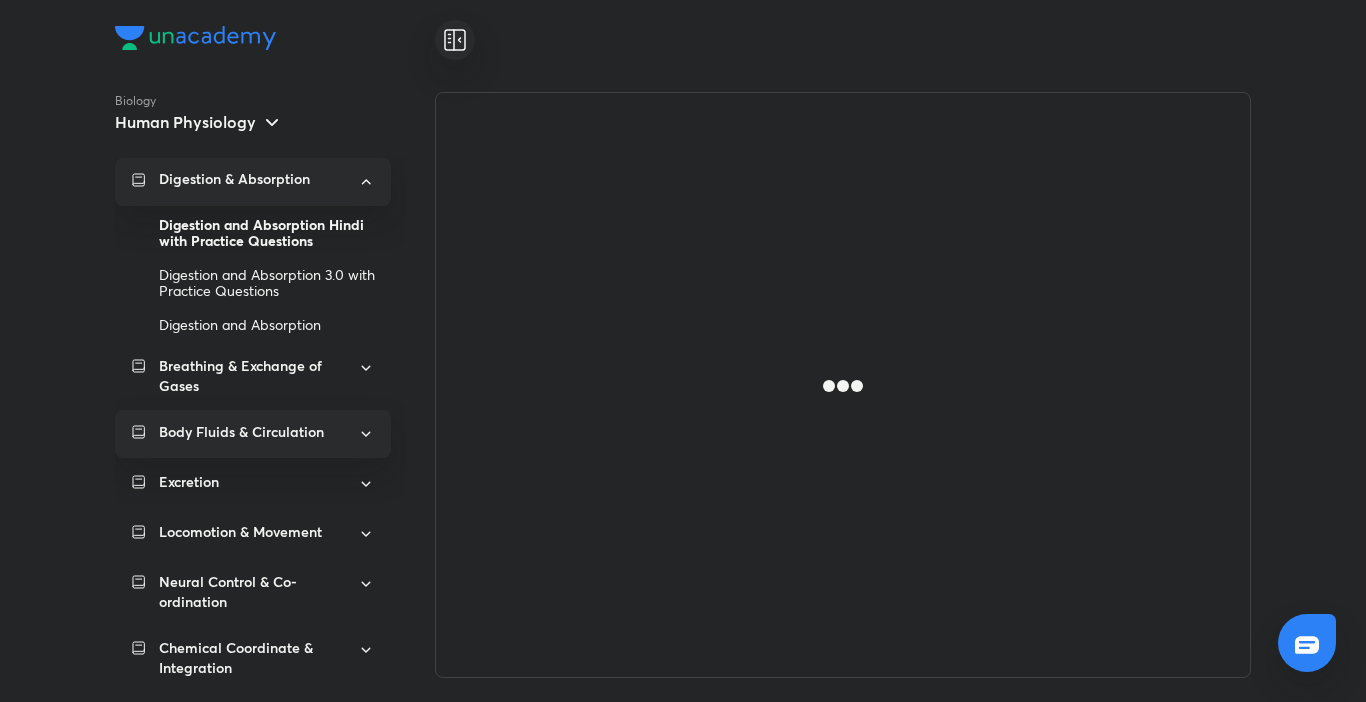 click on "Body Fluids & Circulation" at bounding box center [241, 432] 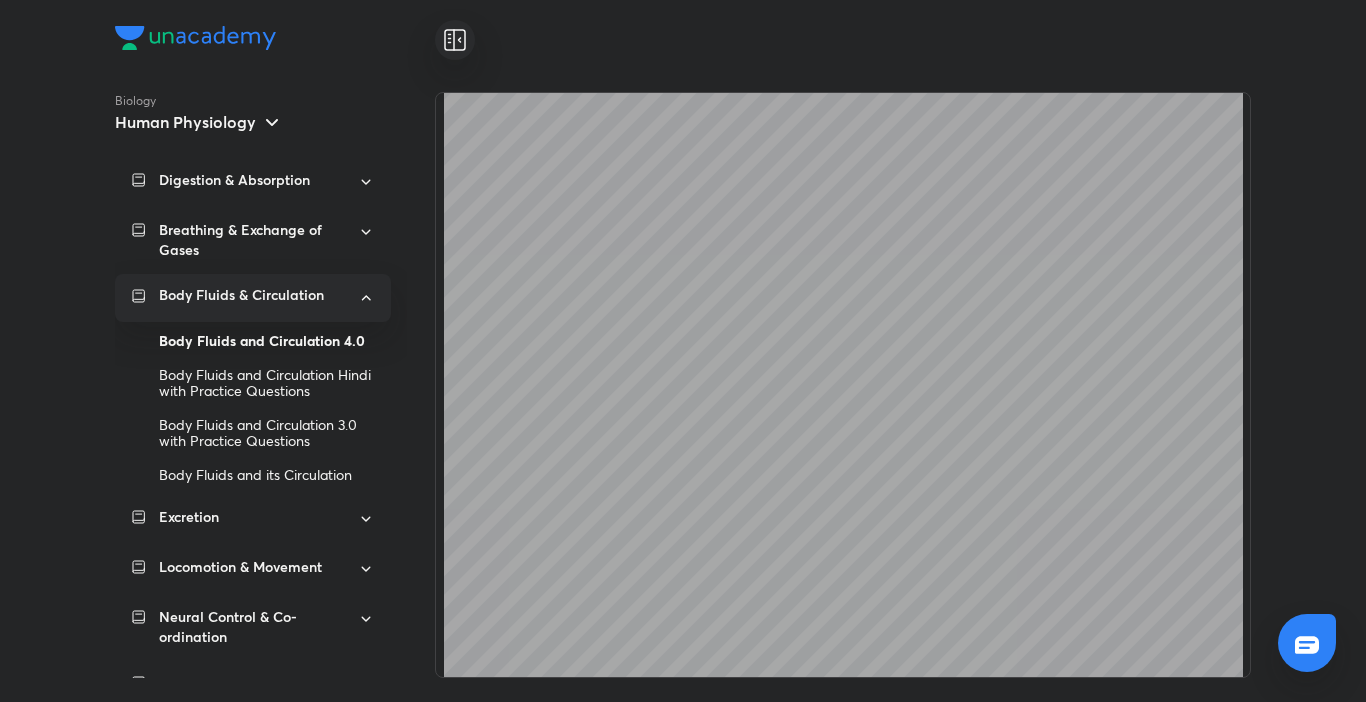 scroll, scrollTop: 3383, scrollLeft: 0, axis: vertical 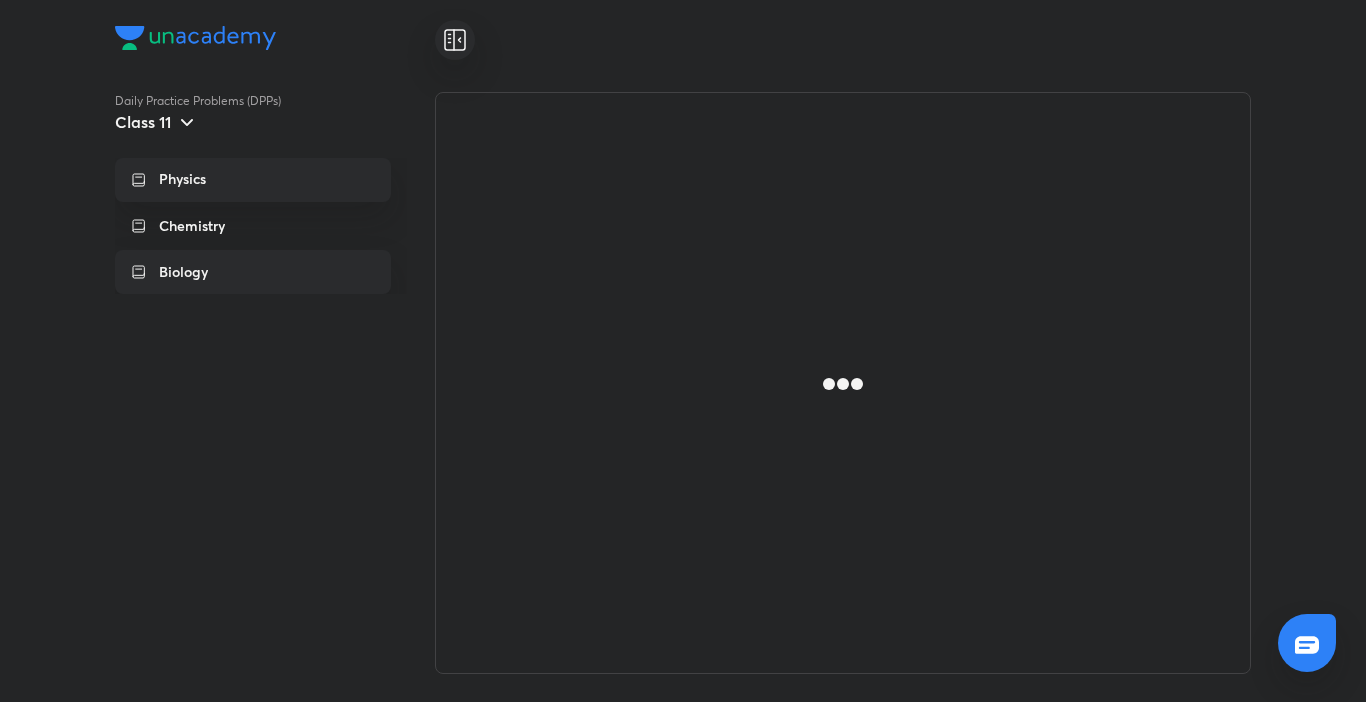 click on "Biology" at bounding box center [267, 272] 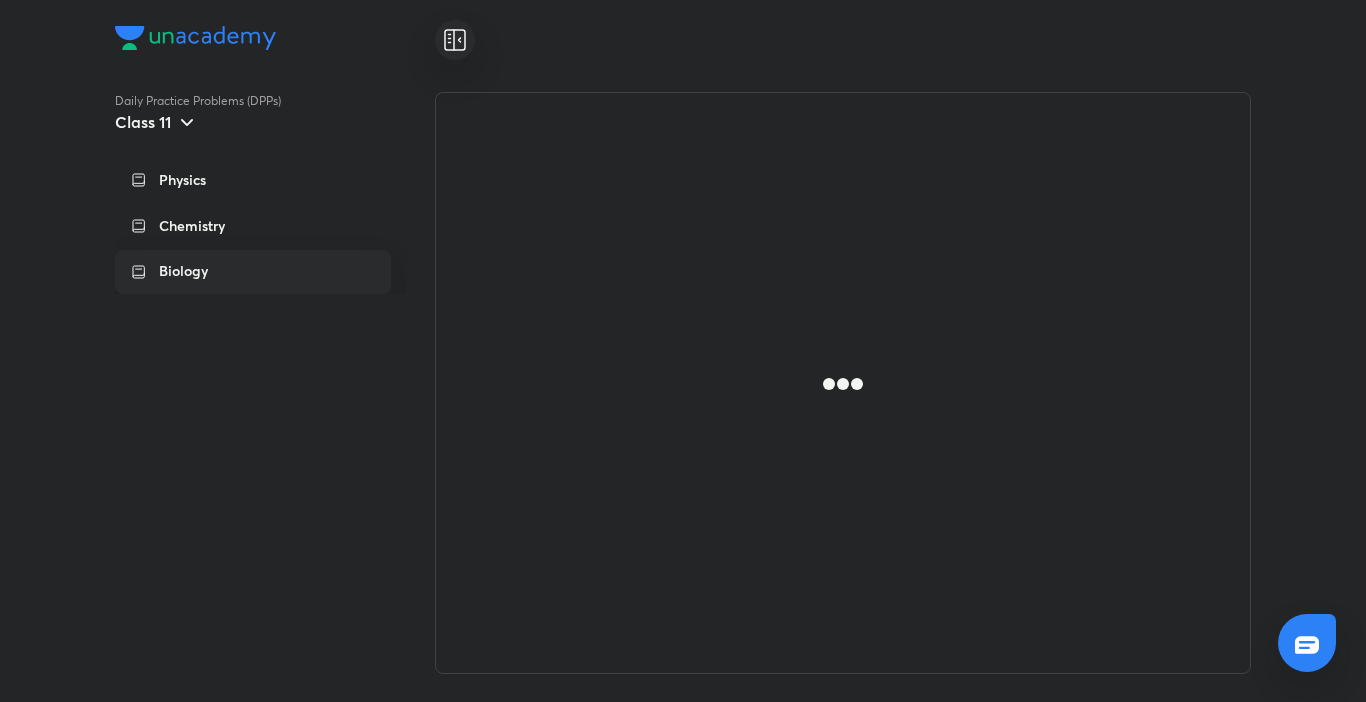 click 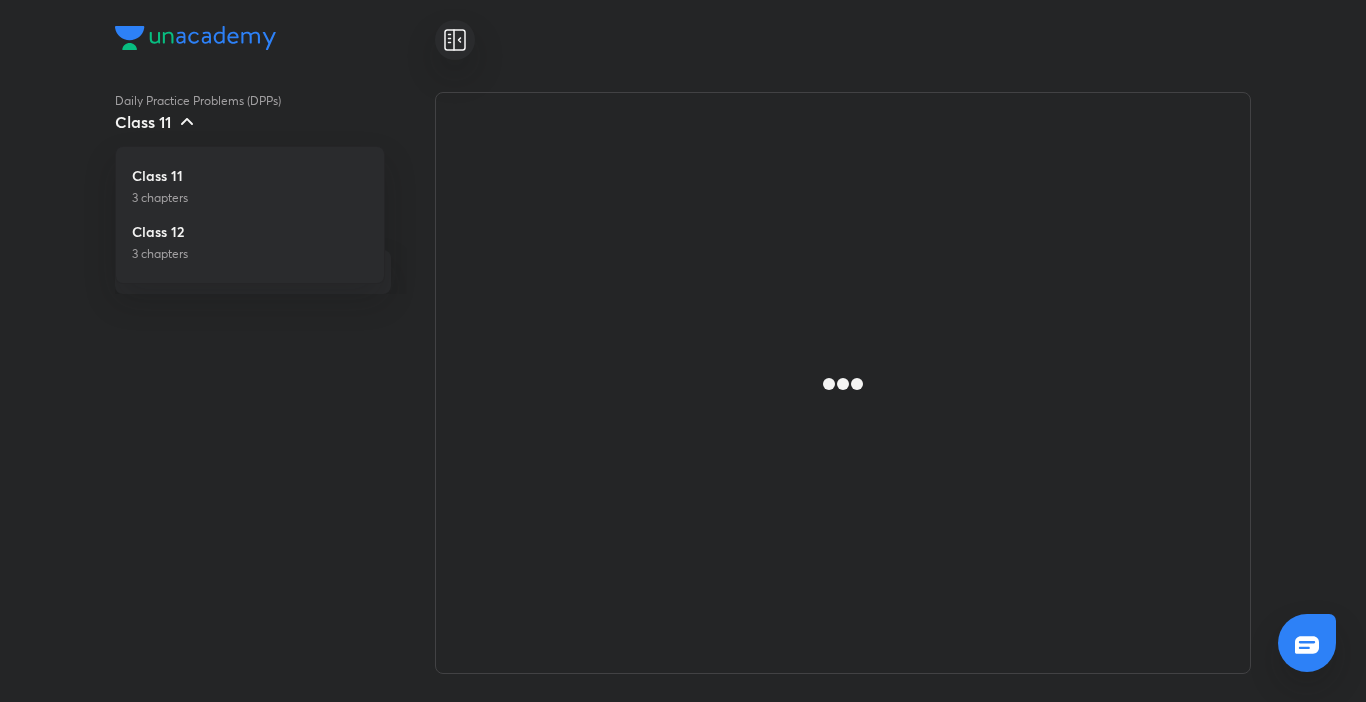 click at bounding box center [683, 351] 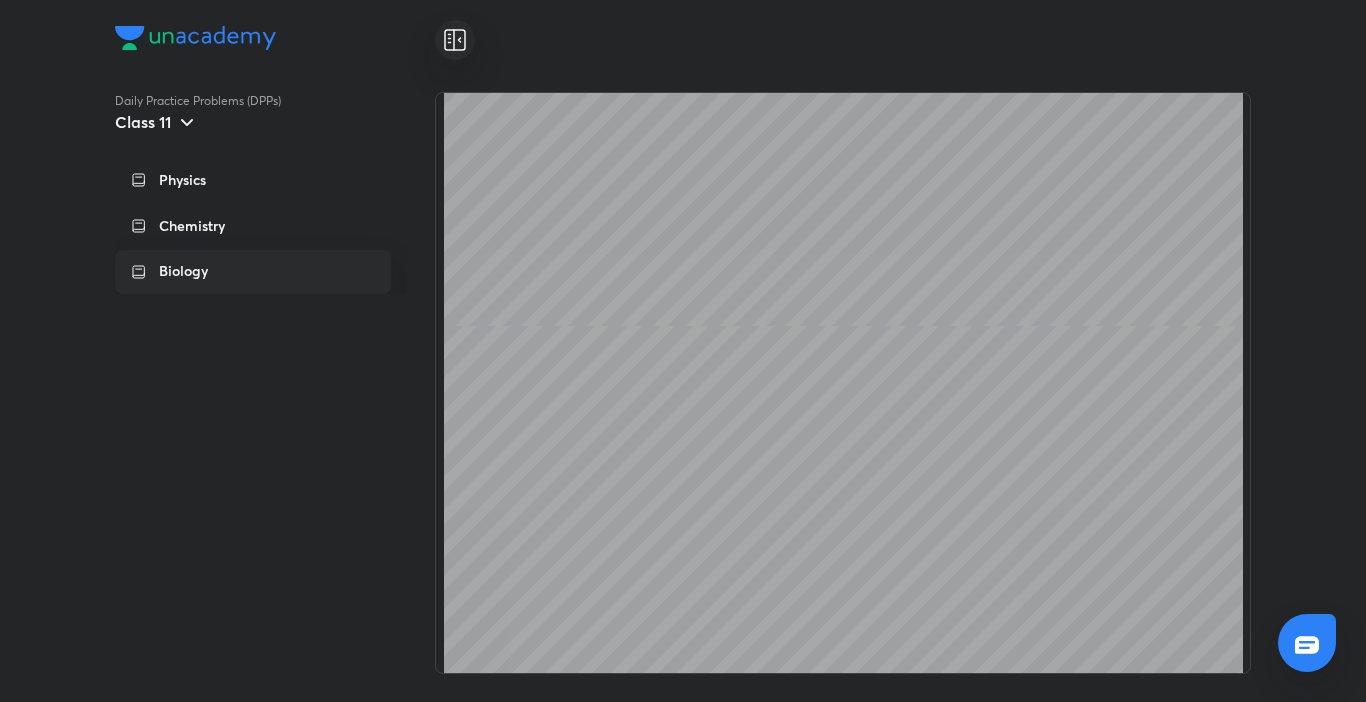 scroll, scrollTop: 47206, scrollLeft: 0, axis: vertical 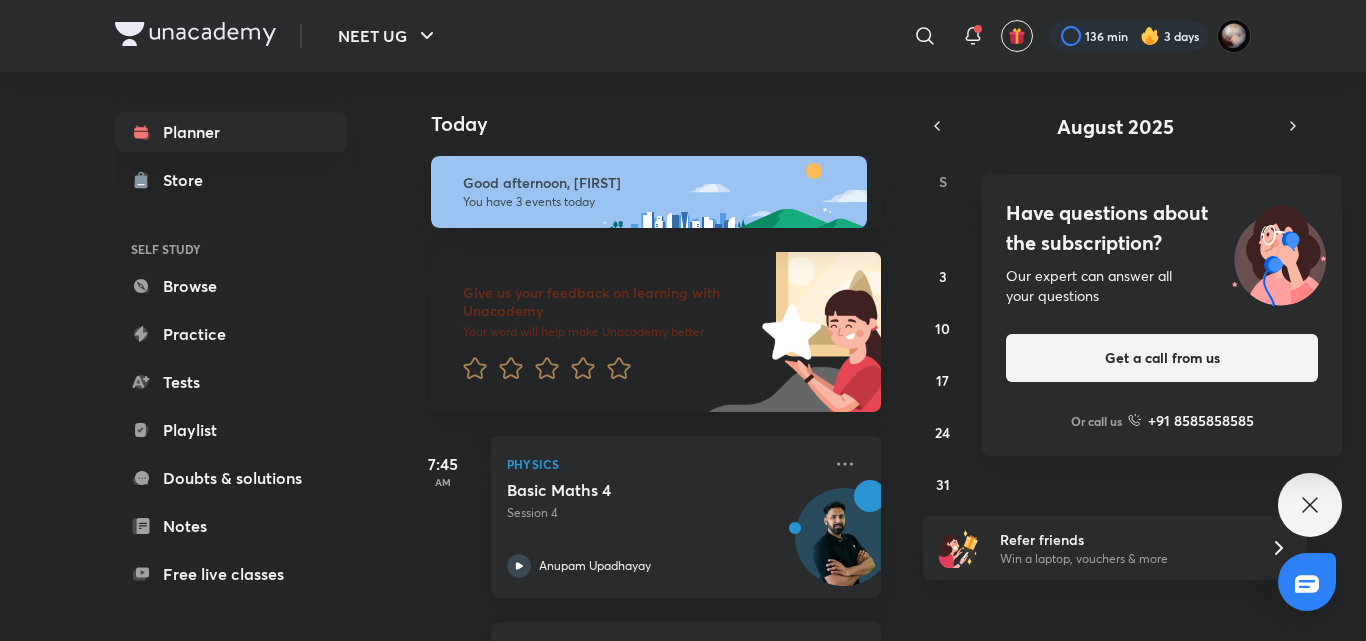 click on "Have questions about the subscription? Our expert can answer all your questions Get a call from us Or call us +91 8585858585" at bounding box center (1310, 505) 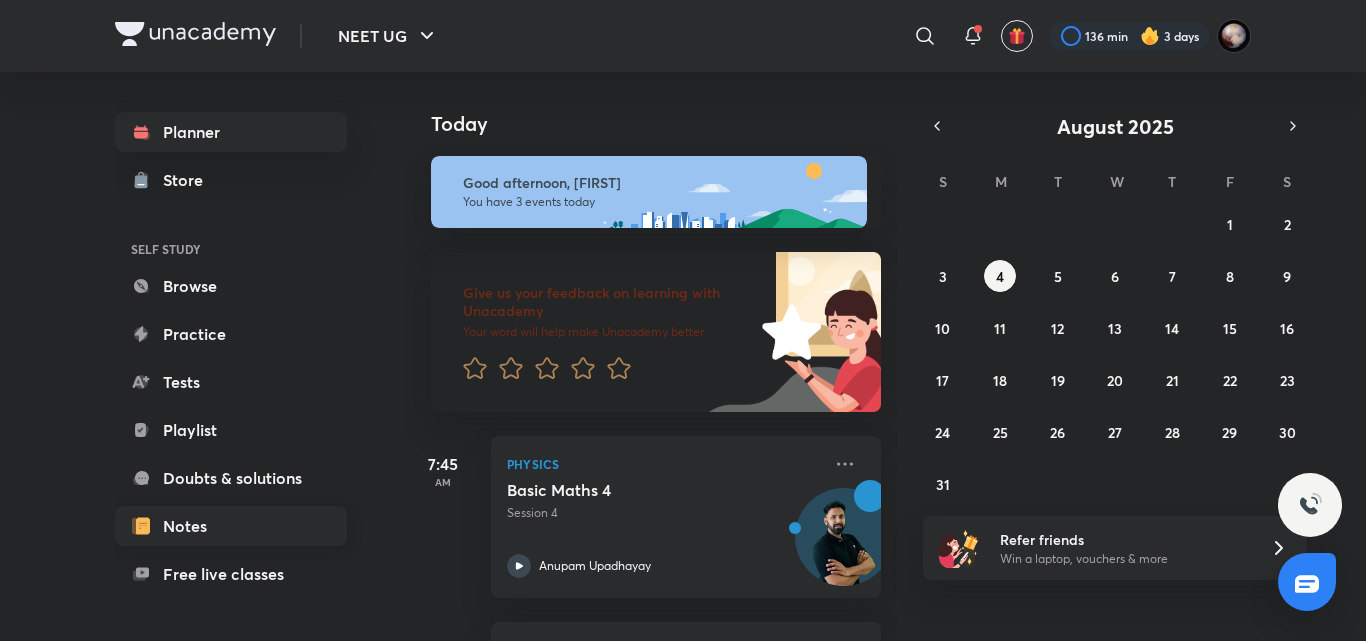 click on "Notes" at bounding box center (231, 526) 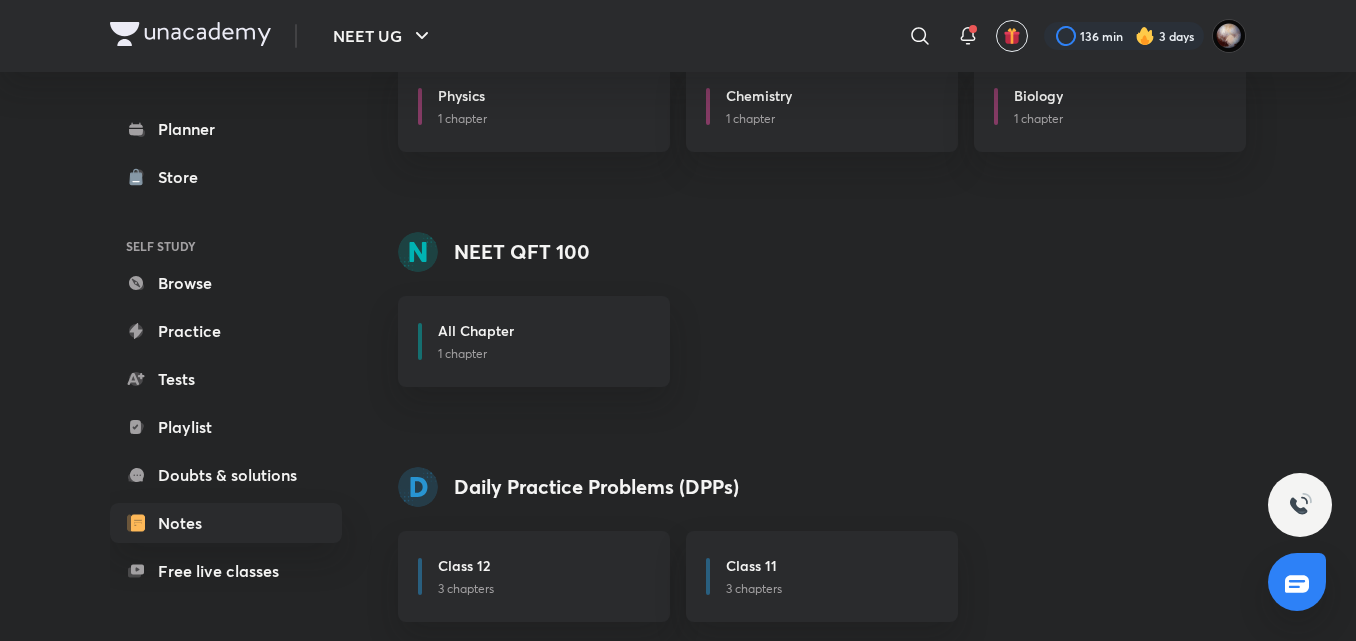 scroll, scrollTop: 1612, scrollLeft: 0, axis: vertical 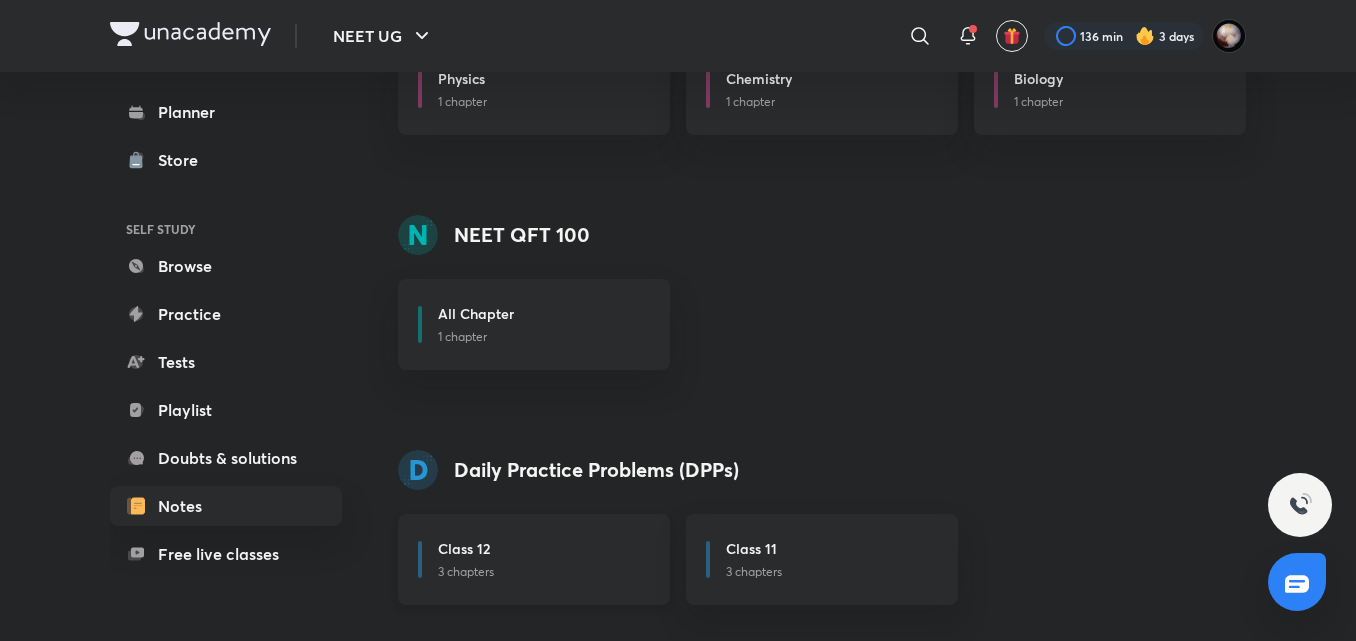click on "Class 12" at bounding box center [542, 550] 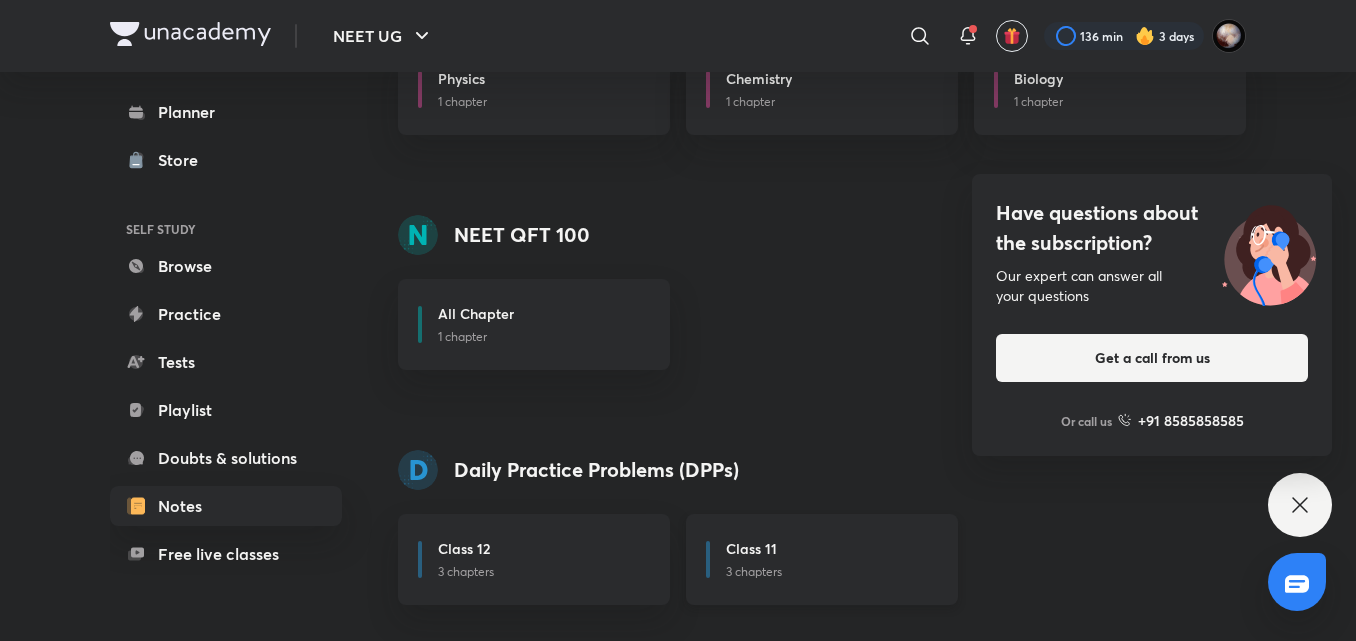 click on "Class 11" at bounding box center [830, 550] 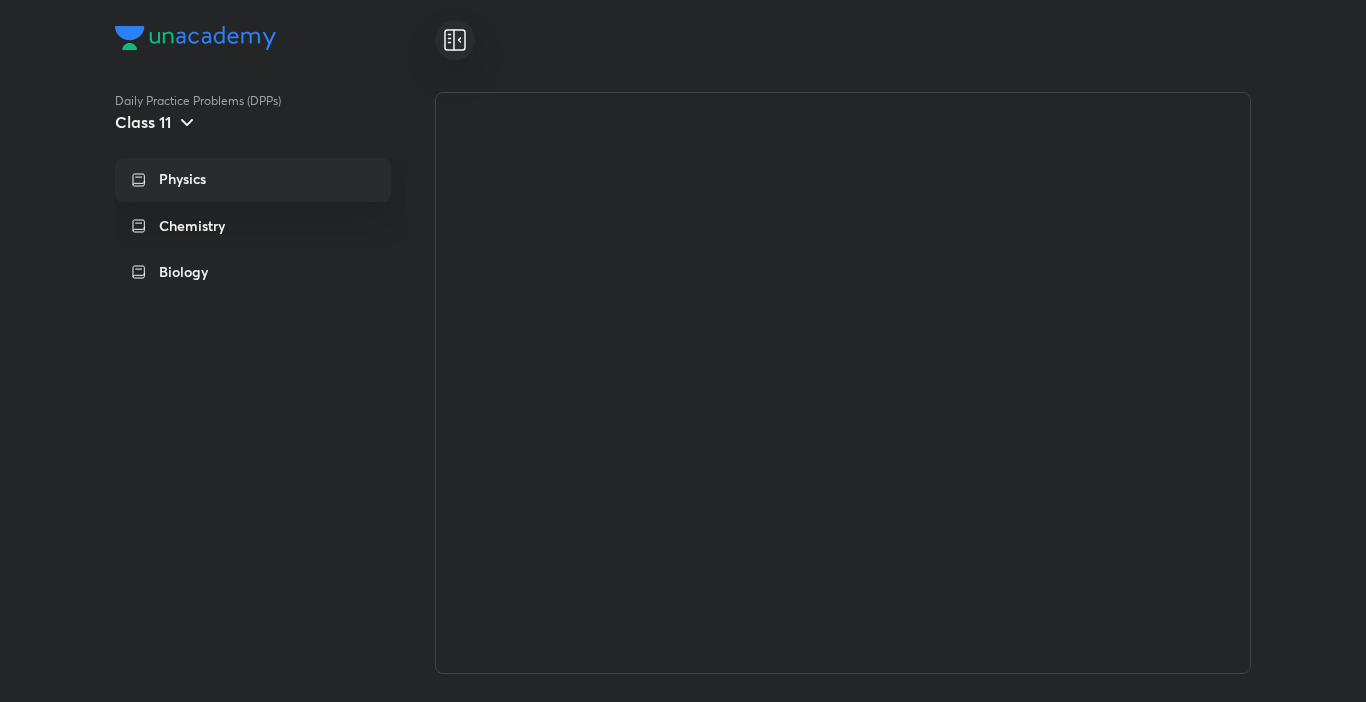 scroll, scrollTop: 0, scrollLeft: 0, axis: both 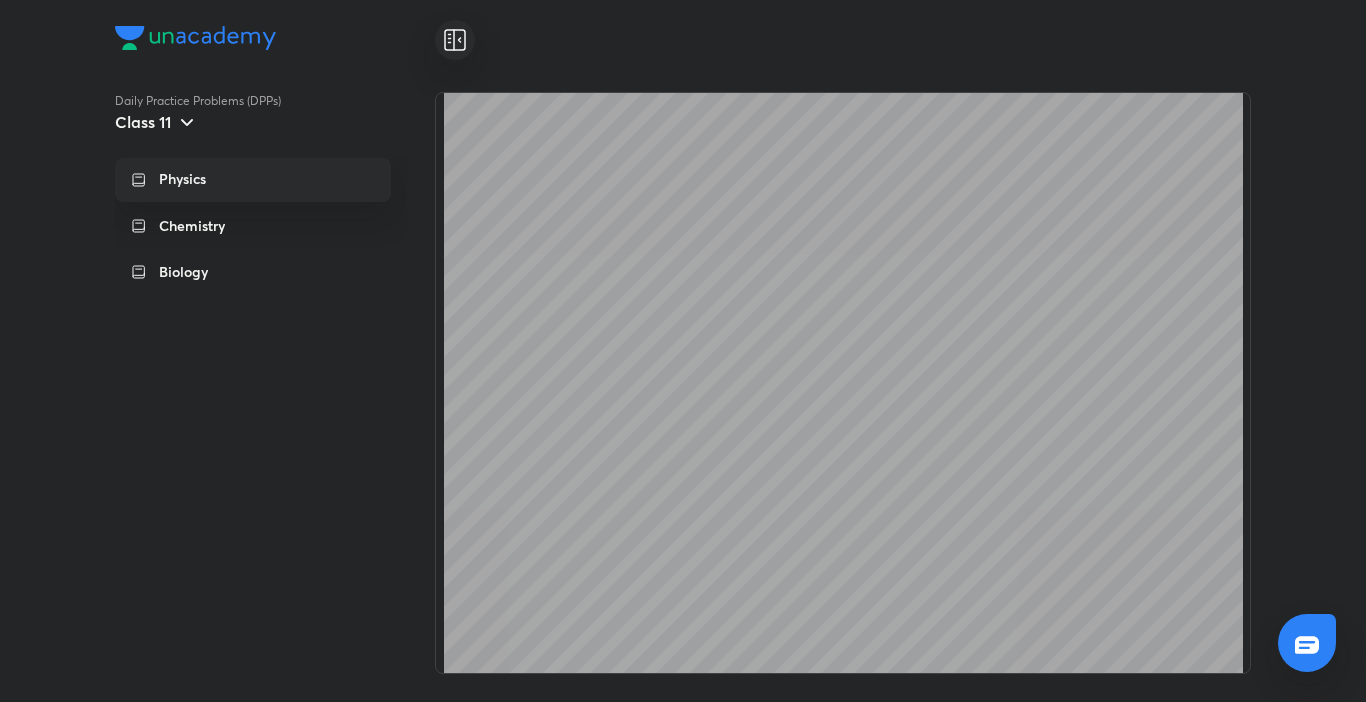 click on "Daily Practice Problems (DPPs) Class 11 Physics Chemistry Biology" at bounding box center (275, 383) 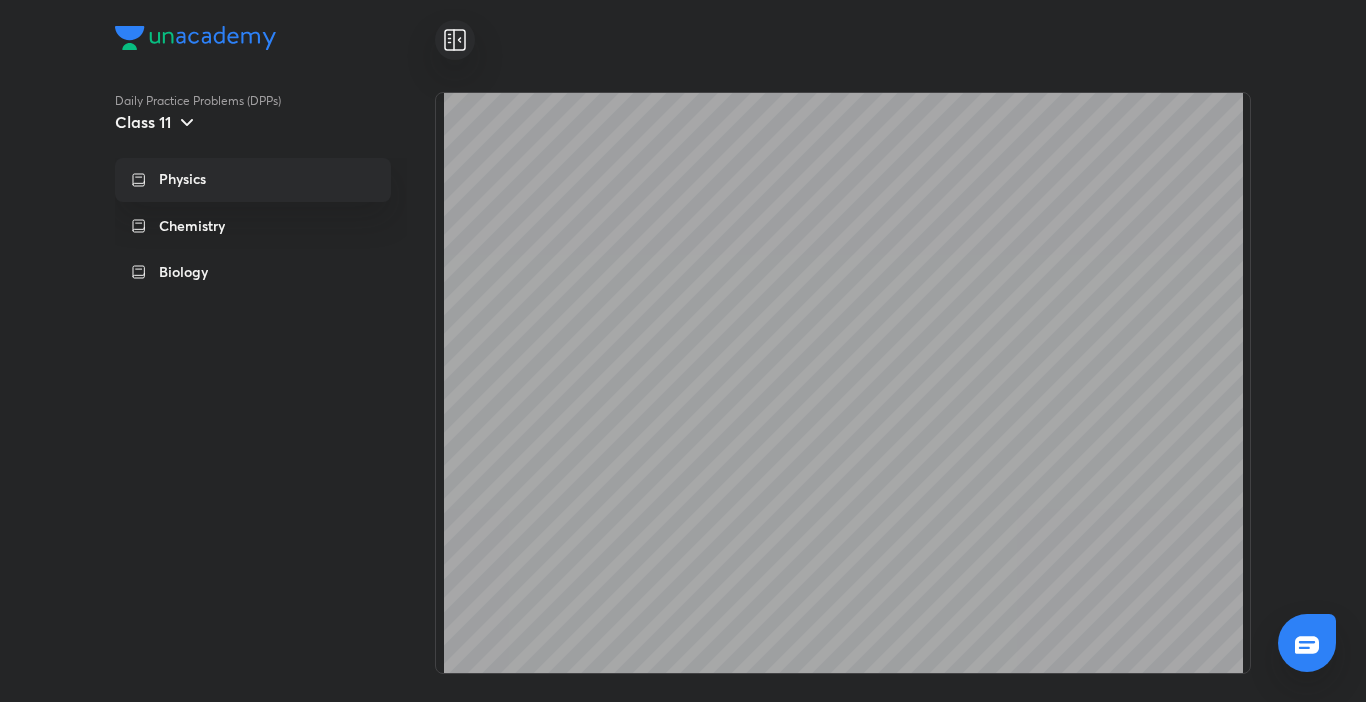 scroll, scrollTop: 2273, scrollLeft: 0, axis: vertical 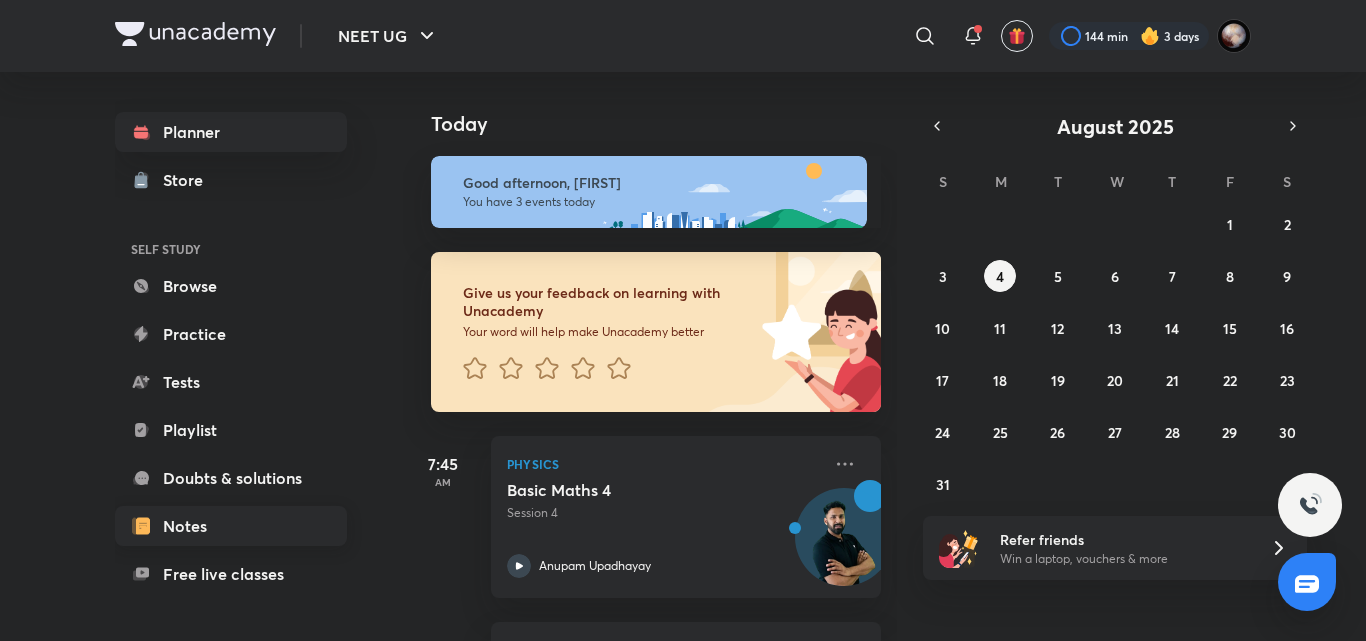 click on "Notes" at bounding box center [231, 526] 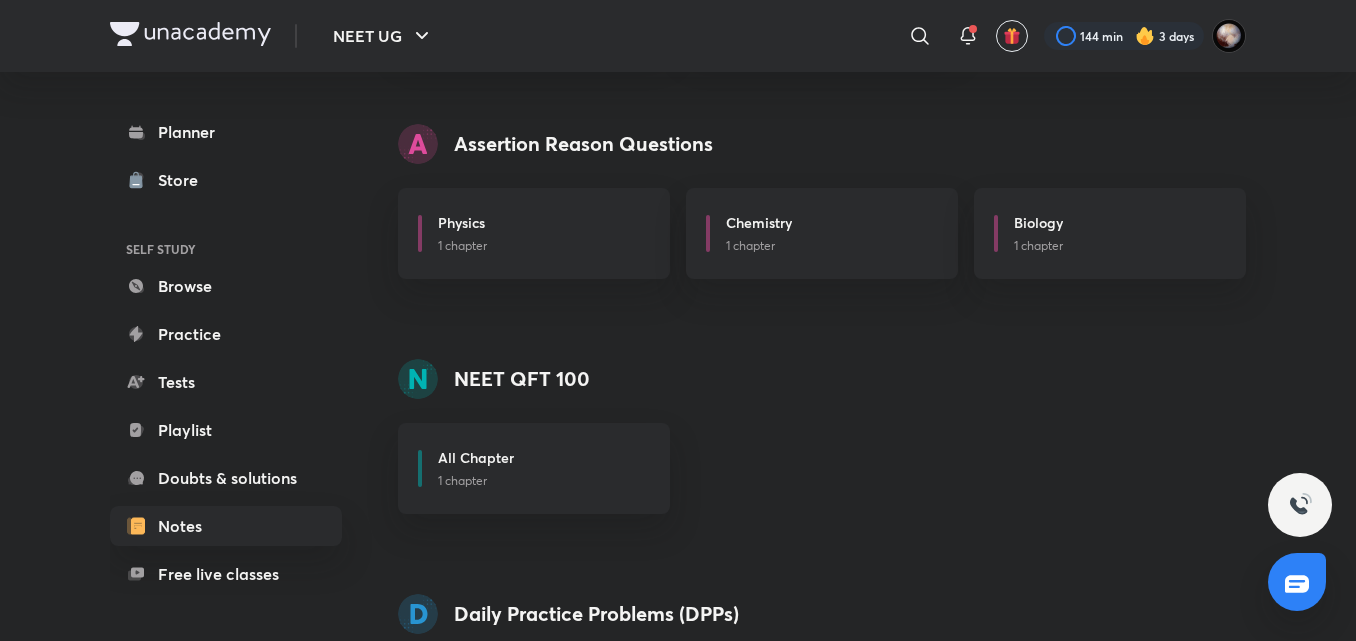 scroll, scrollTop: 1612, scrollLeft: 0, axis: vertical 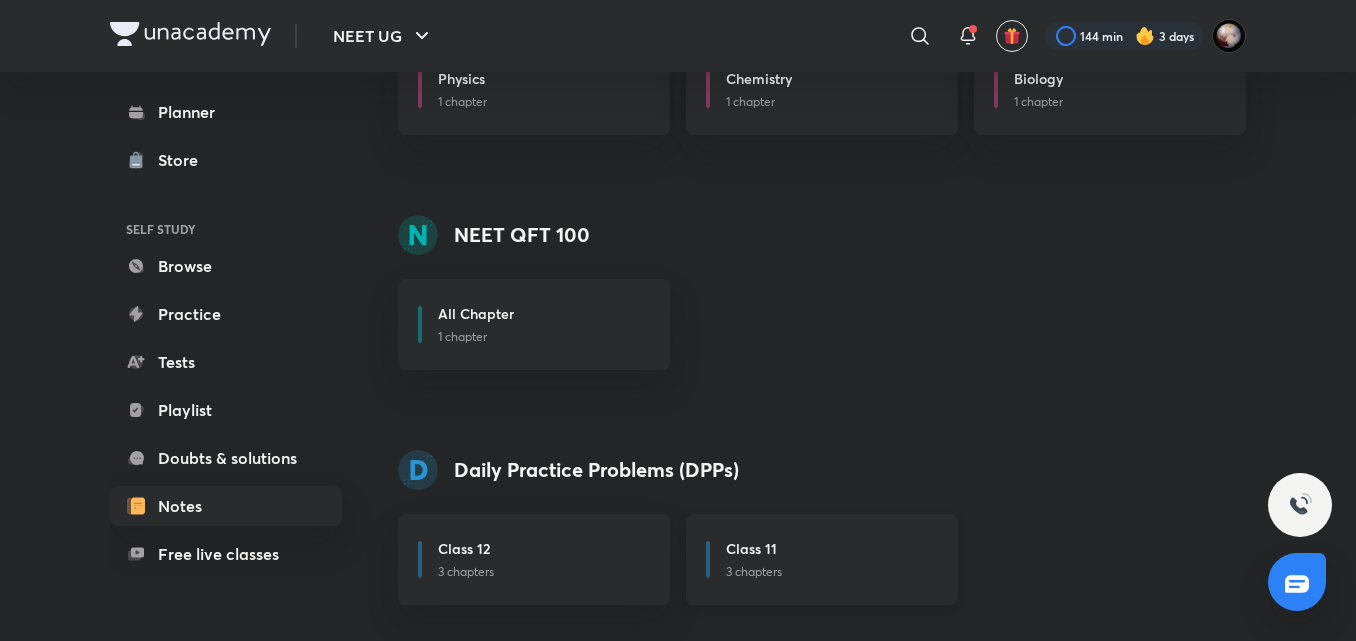 click on "Class 11" at bounding box center [830, 550] 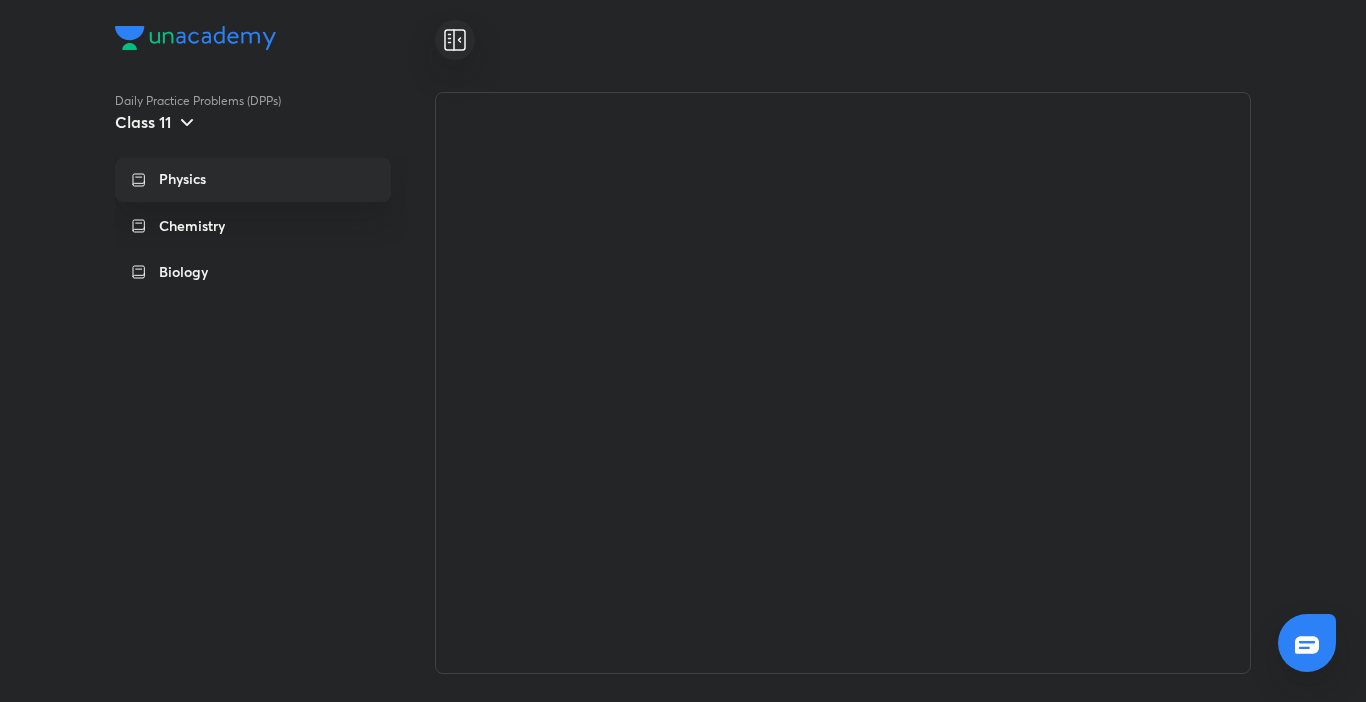scroll, scrollTop: 0, scrollLeft: 0, axis: both 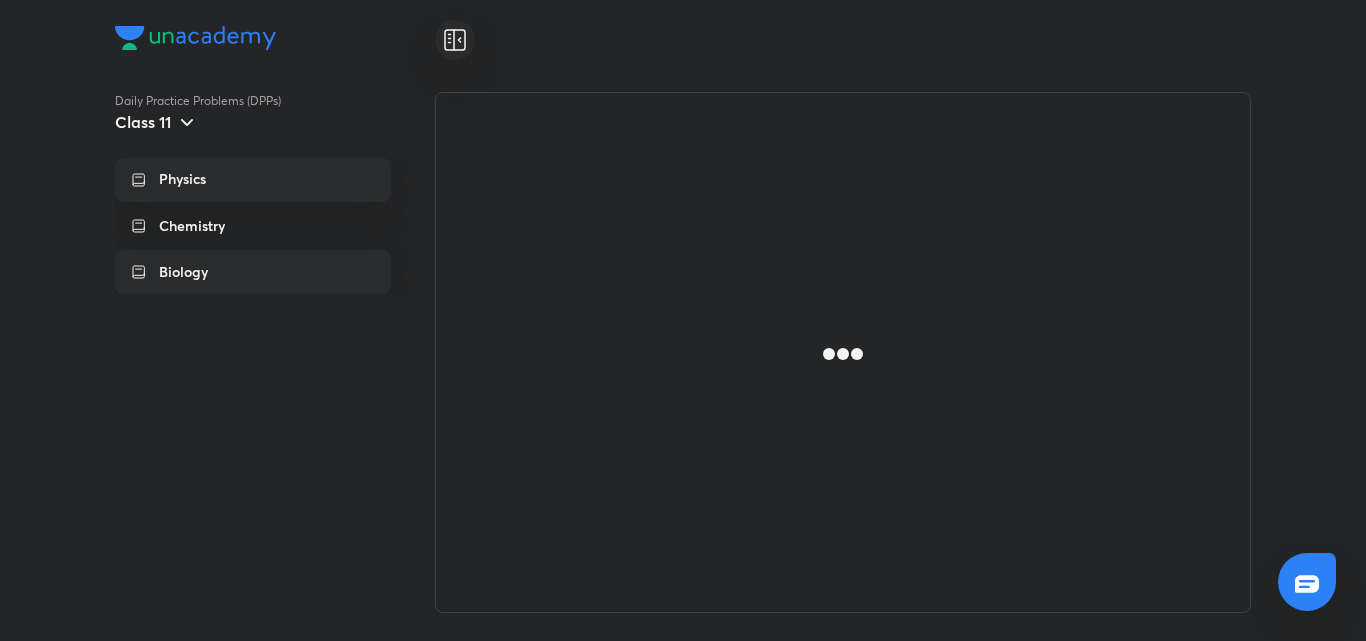 click on "Biology" at bounding box center [267, 272] 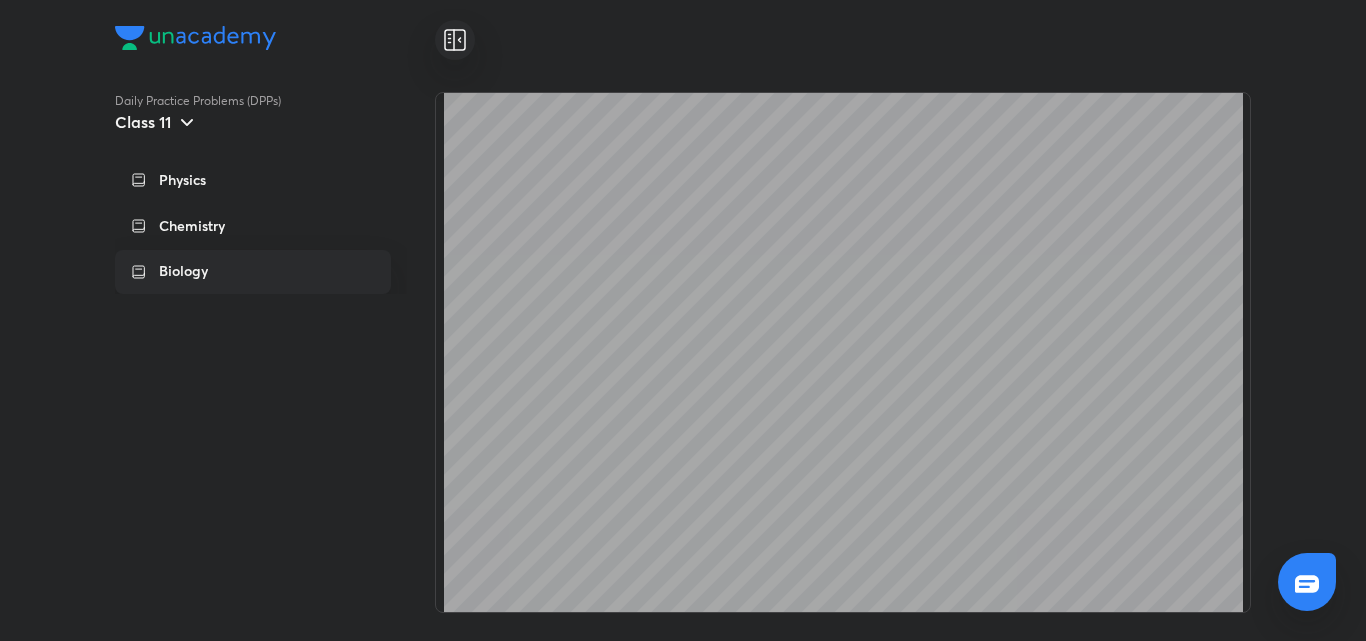 scroll, scrollTop: 160402, scrollLeft: 0, axis: vertical 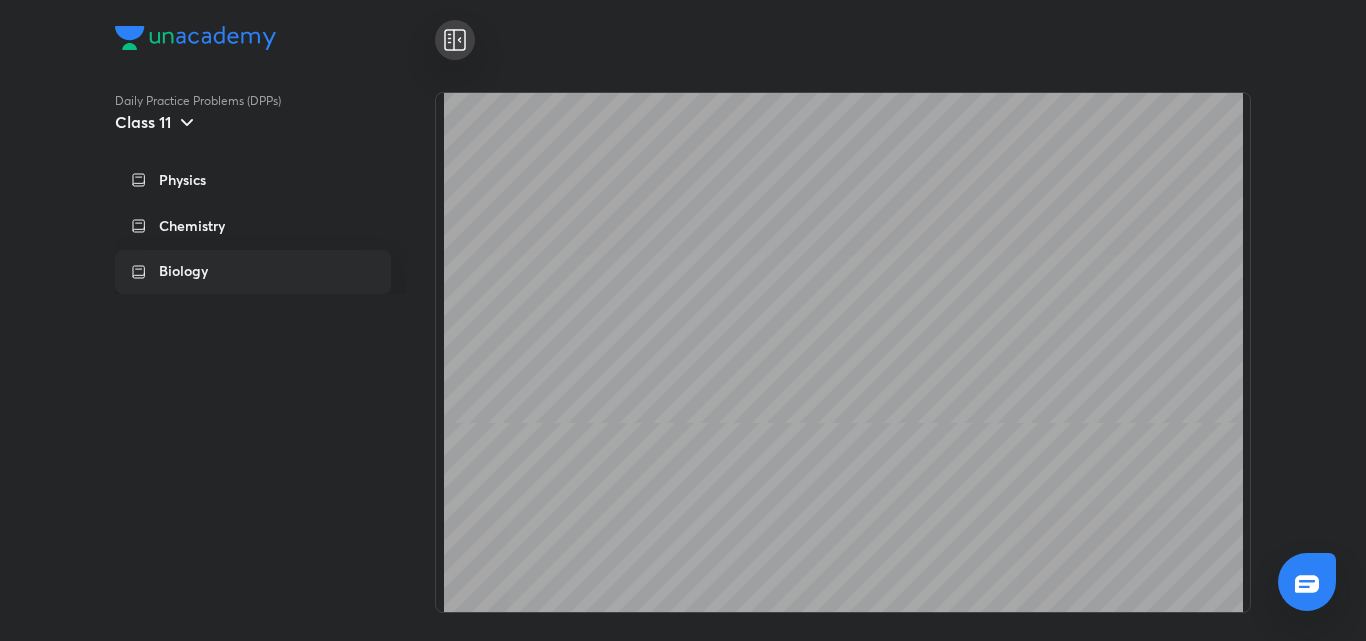 click 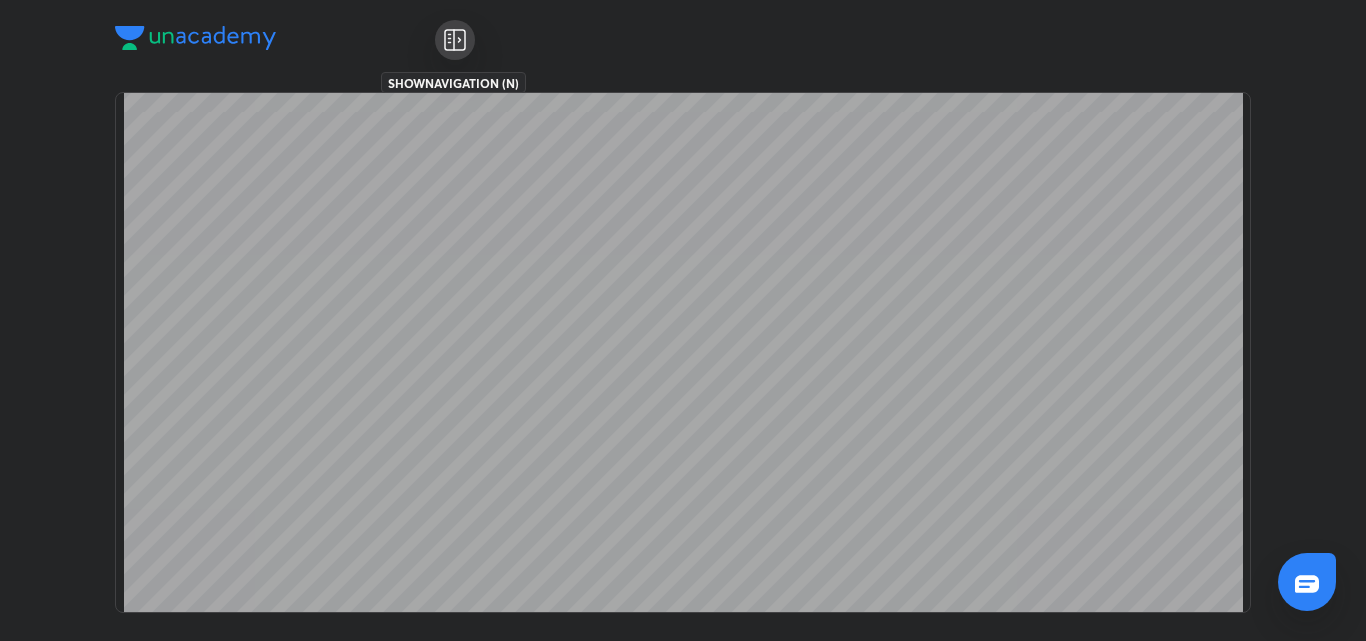scroll, scrollTop: 224626, scrollLeft: 0, axis: vertical 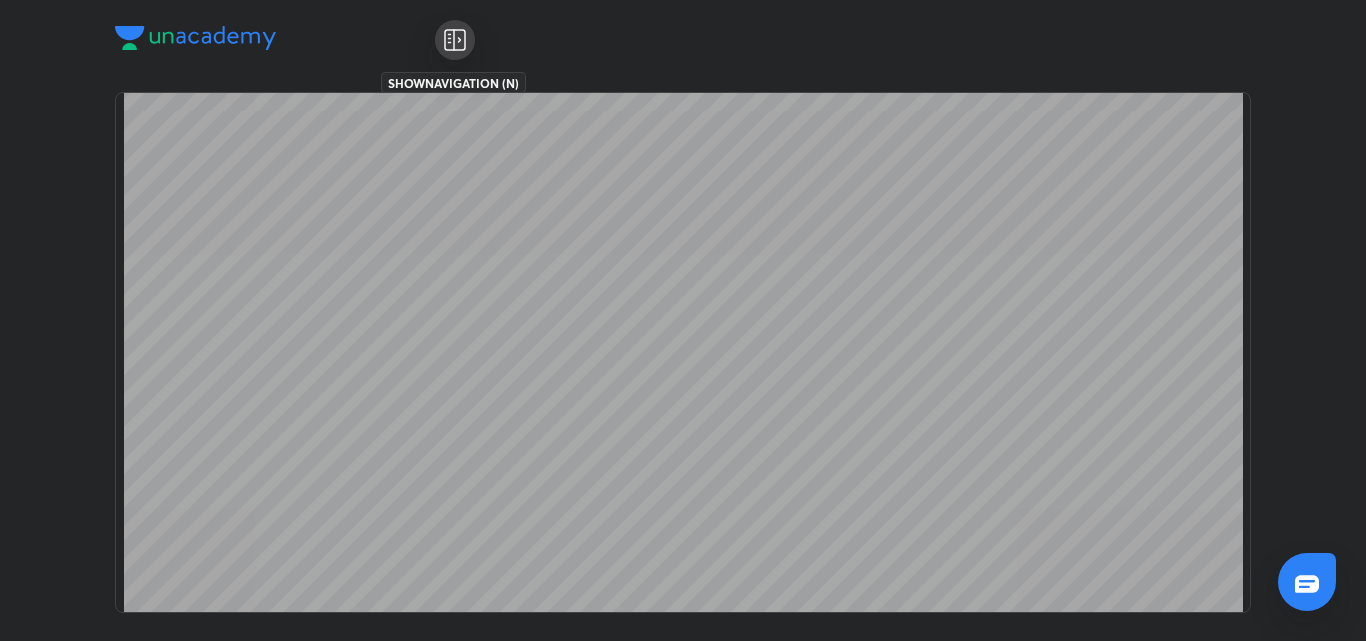 click on "Daily Practice Problems (DPPs) Class 11 Physics Chemistry Biology" at bounding box center (683, 320) 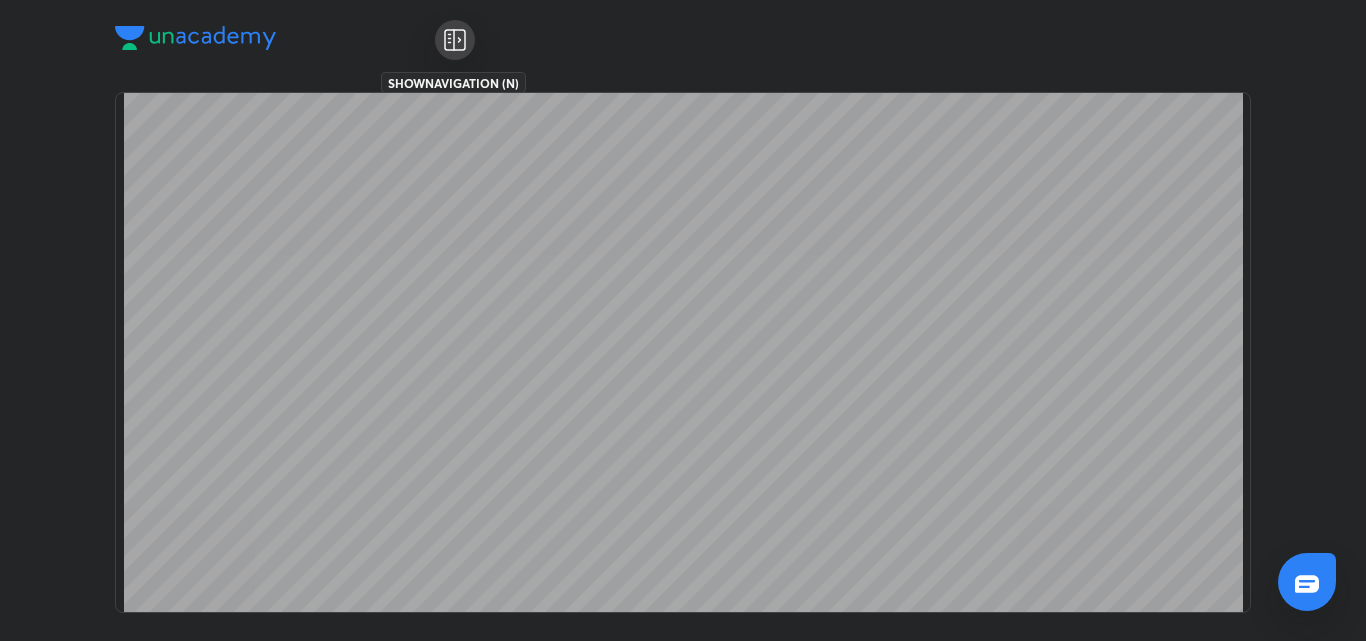 scroll, scrollTop: 217047, scrollLeft: 0, axis: vertical 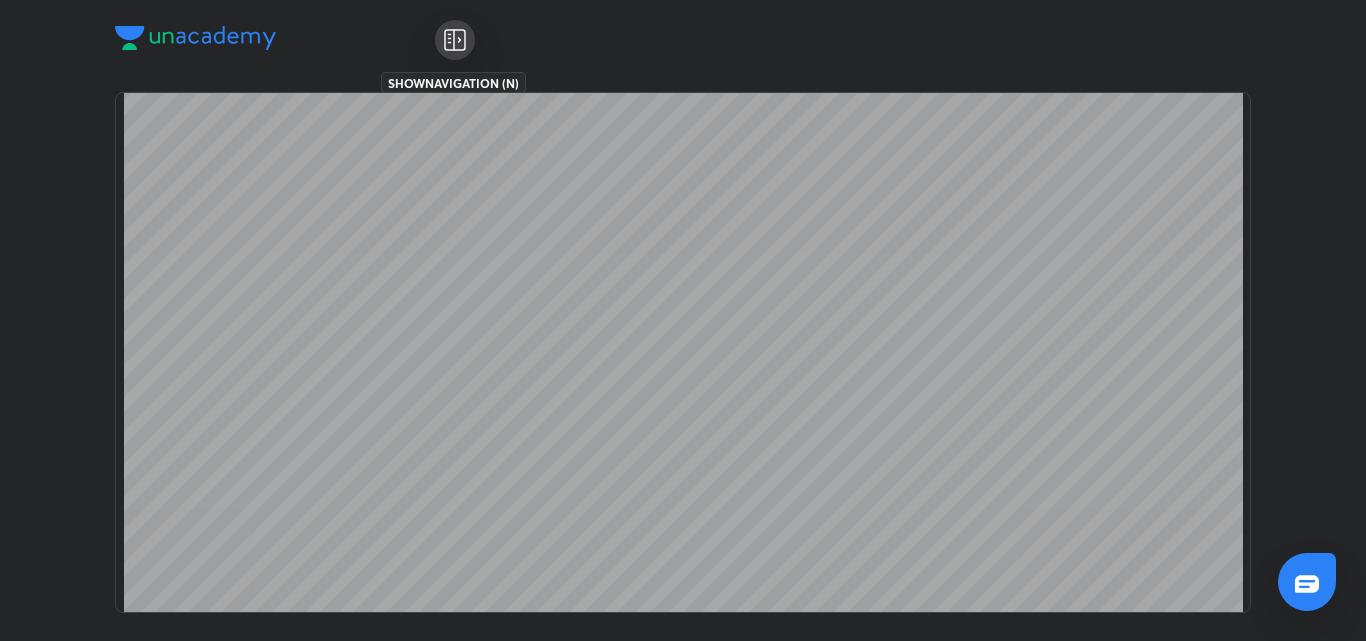 click on "Daily Practice Problems (DPPs) Class 11 Physics Chemistry Biology" at bounding box center [683, 320] 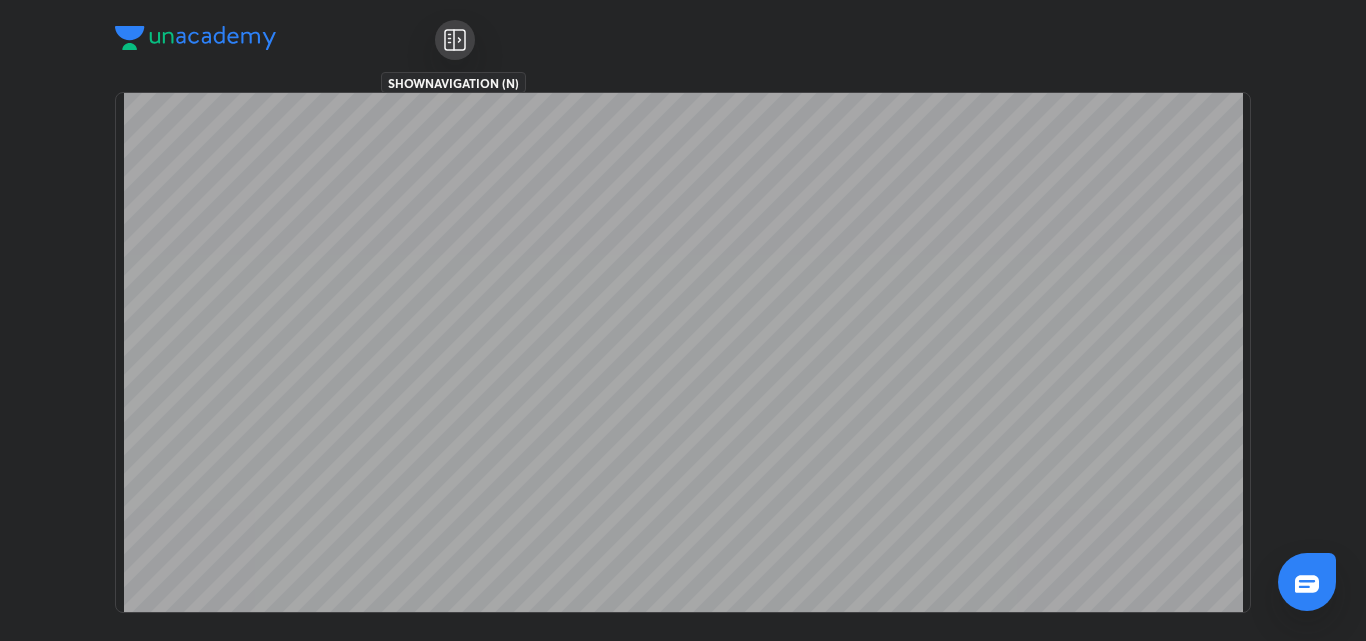scroll, scrollTop: 24225, scrollLeft: 0, axis: vertical 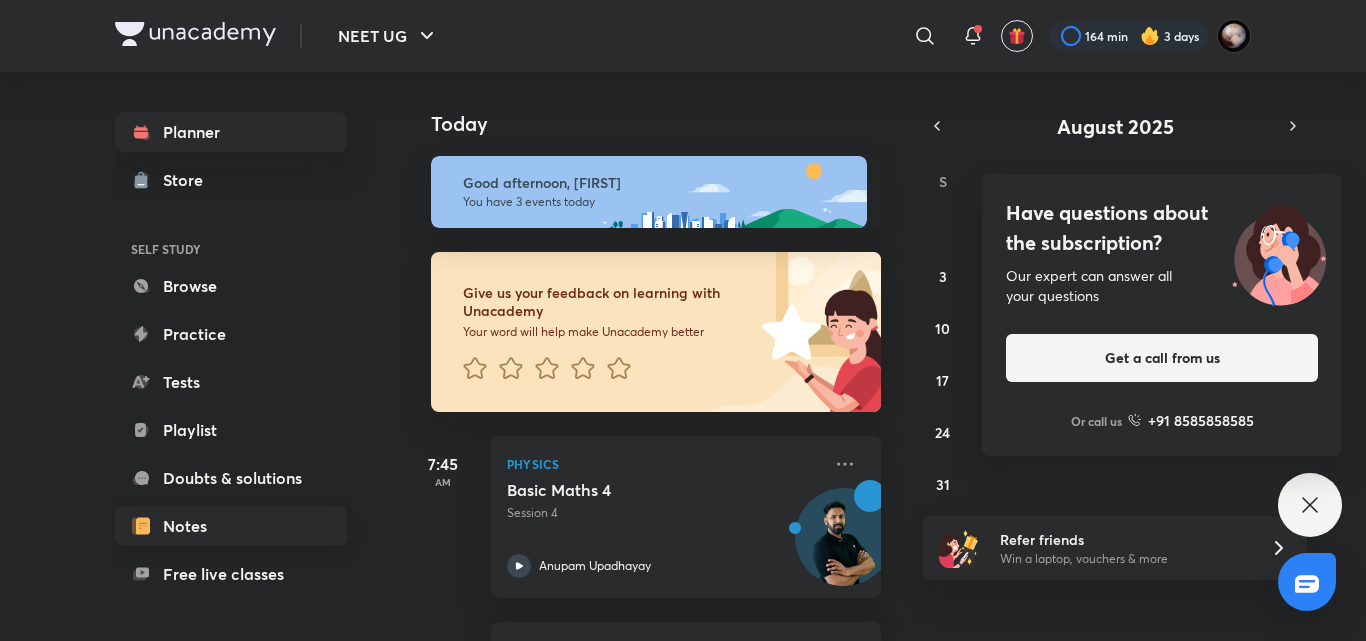 click on "Notes" at bounding box center (231, 526) 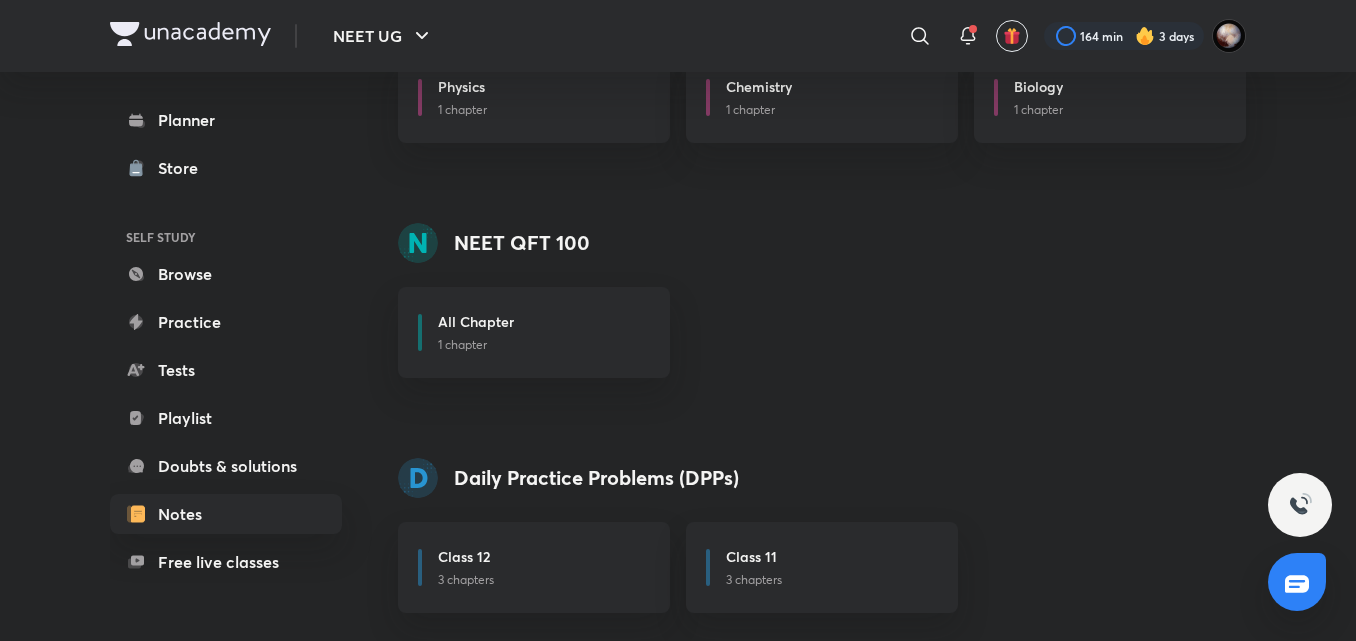 scroll, scrollTop: 1612, scrollLeft: 0, axis: vertical 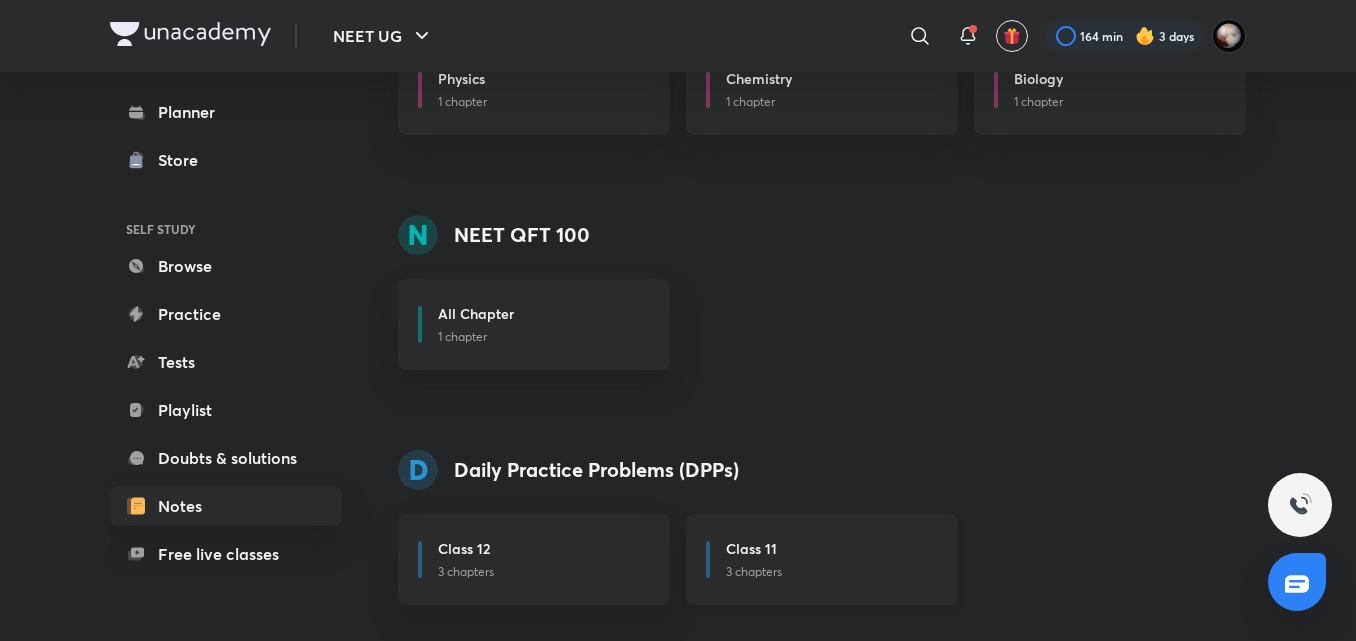 click on "Class 11" at bounding box center [751, 548] 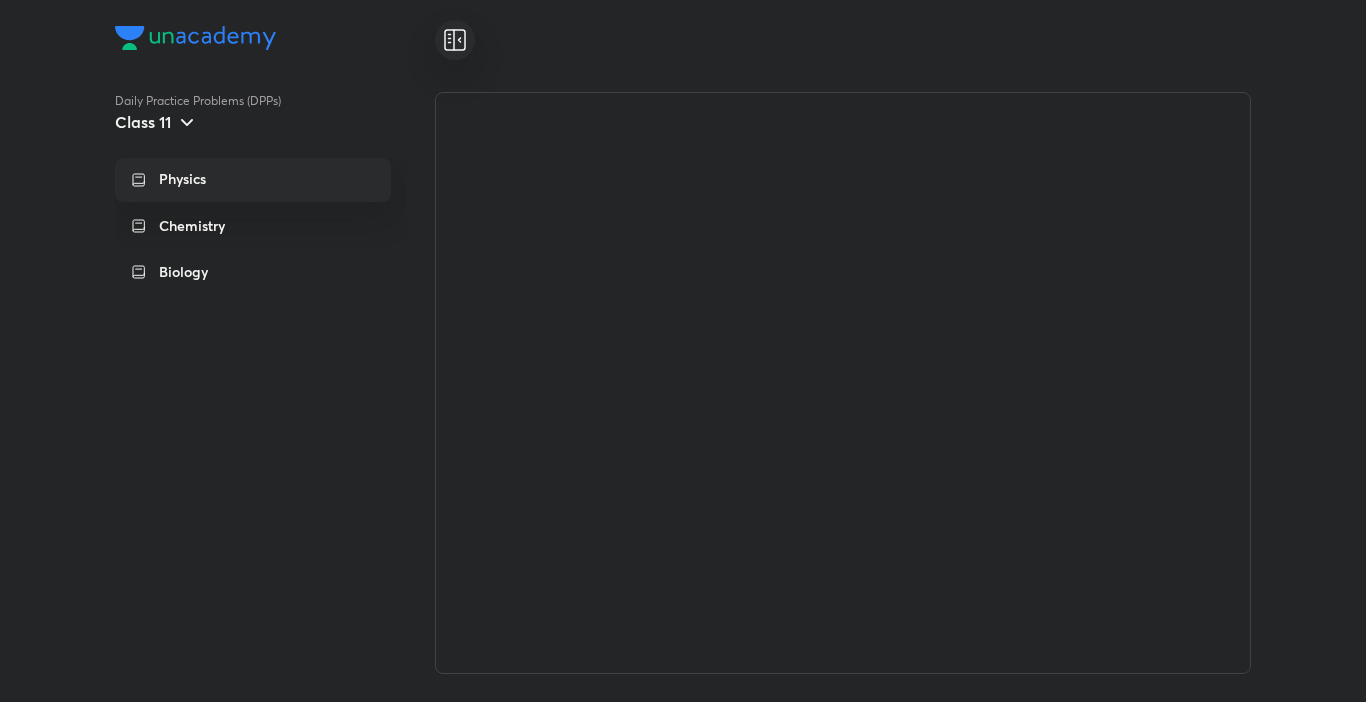 scroll, scrollTop: 0, scrollLeft: 0, axis: both 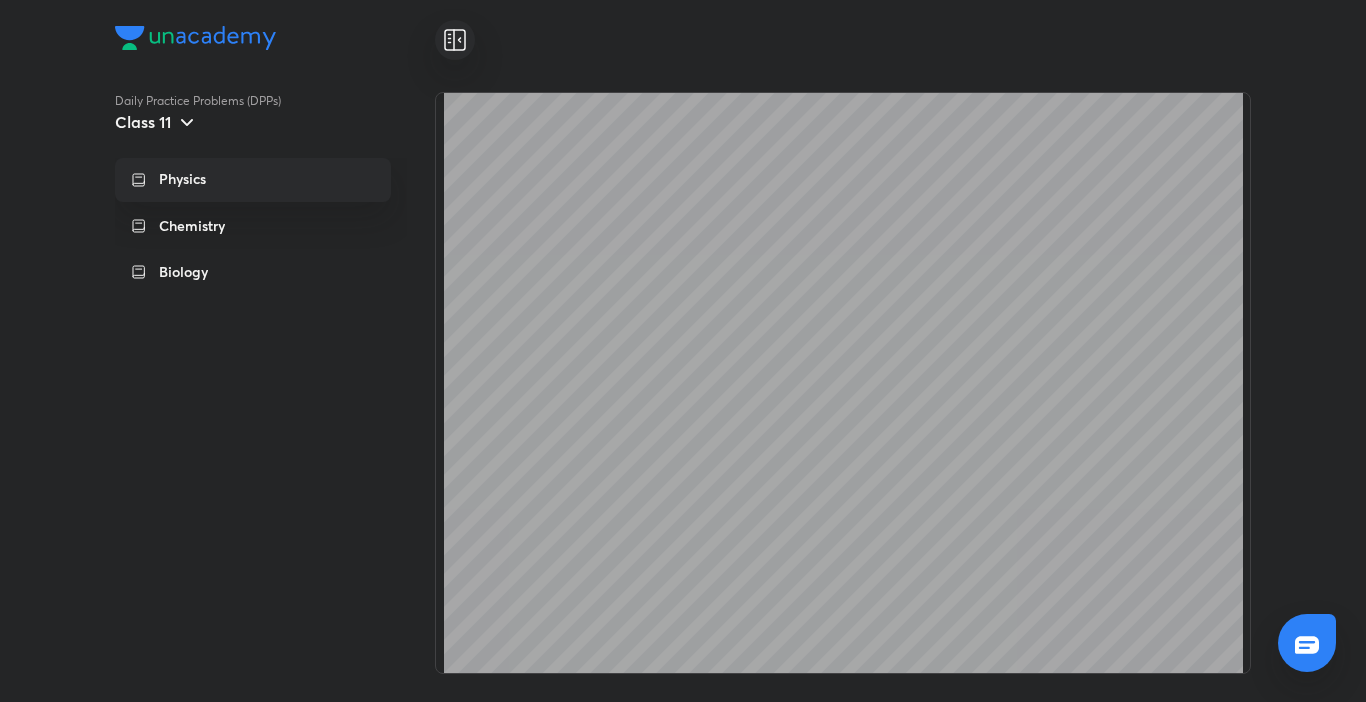 click on "Daily Practice Problems (DPPs) Class 11 Physics Chemistry Biology" at bounding box center (275, 383) 